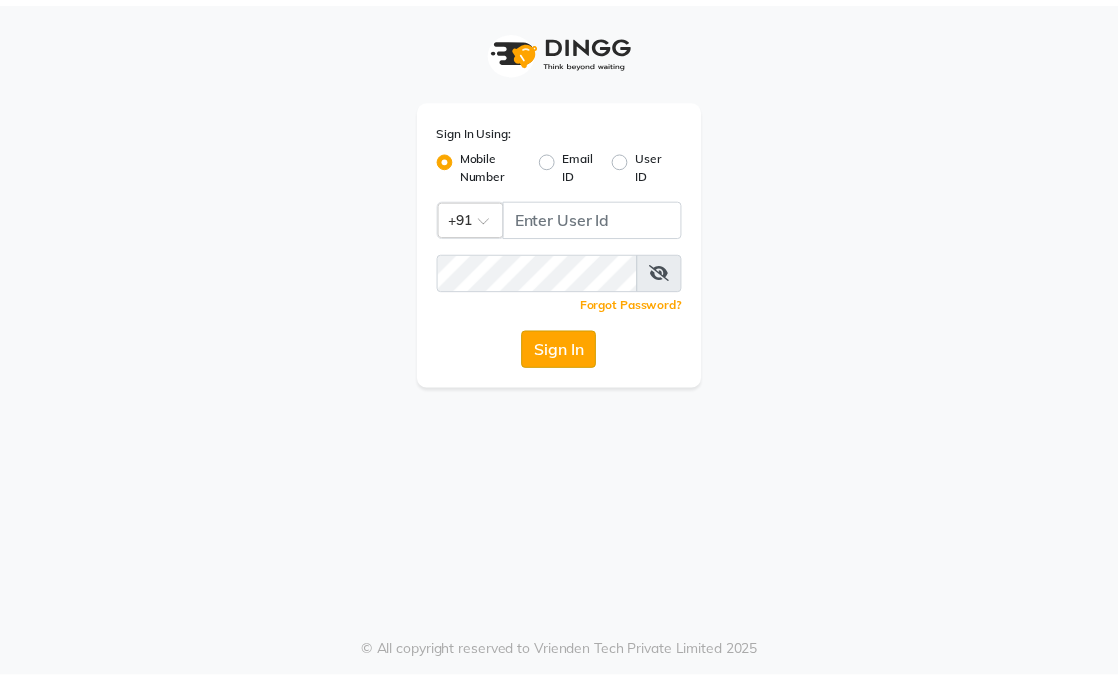 scroll, scrollTop: 0, scrollLeft: 0, axis: both 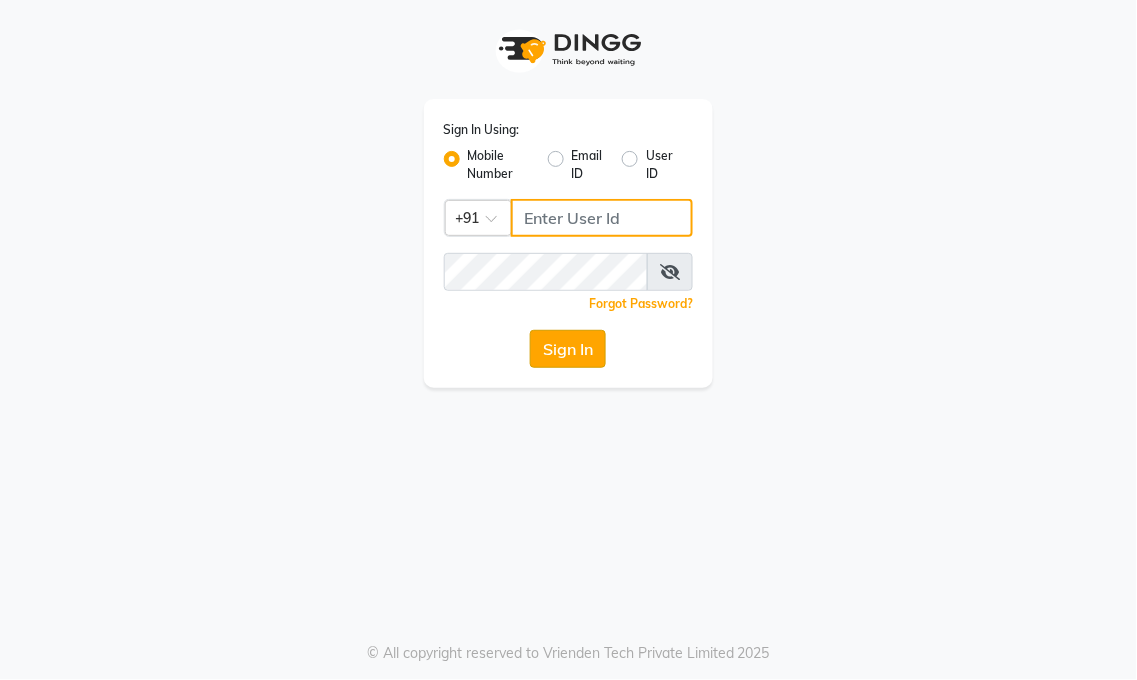 type on "9491146000" 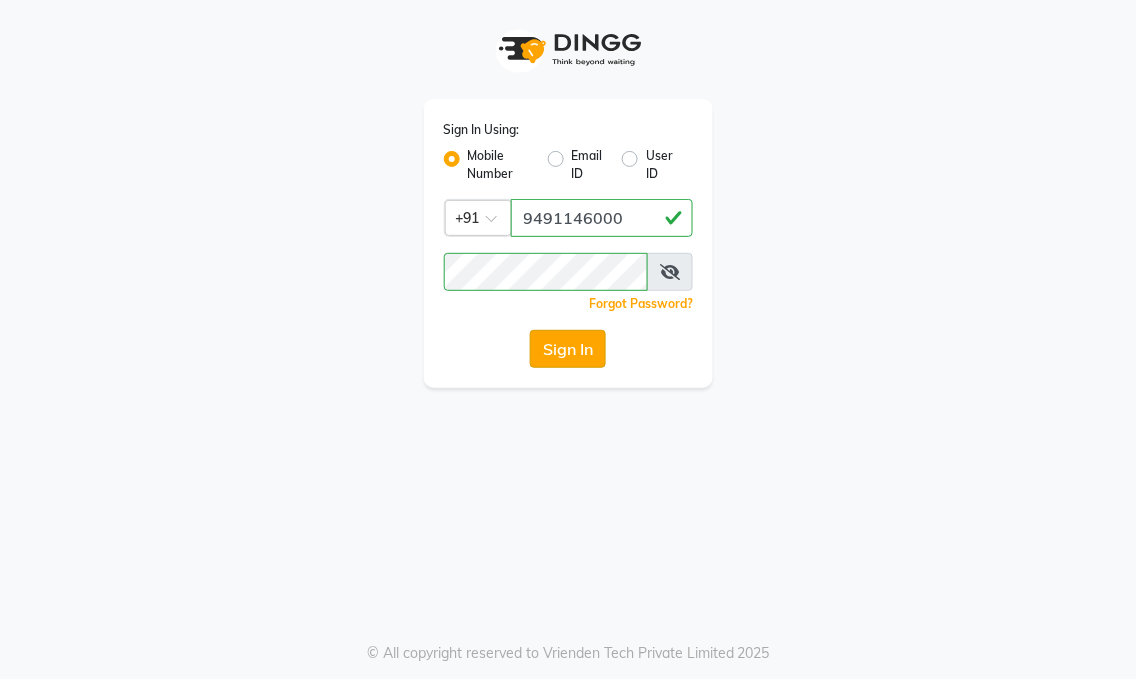 click on "Sign In" 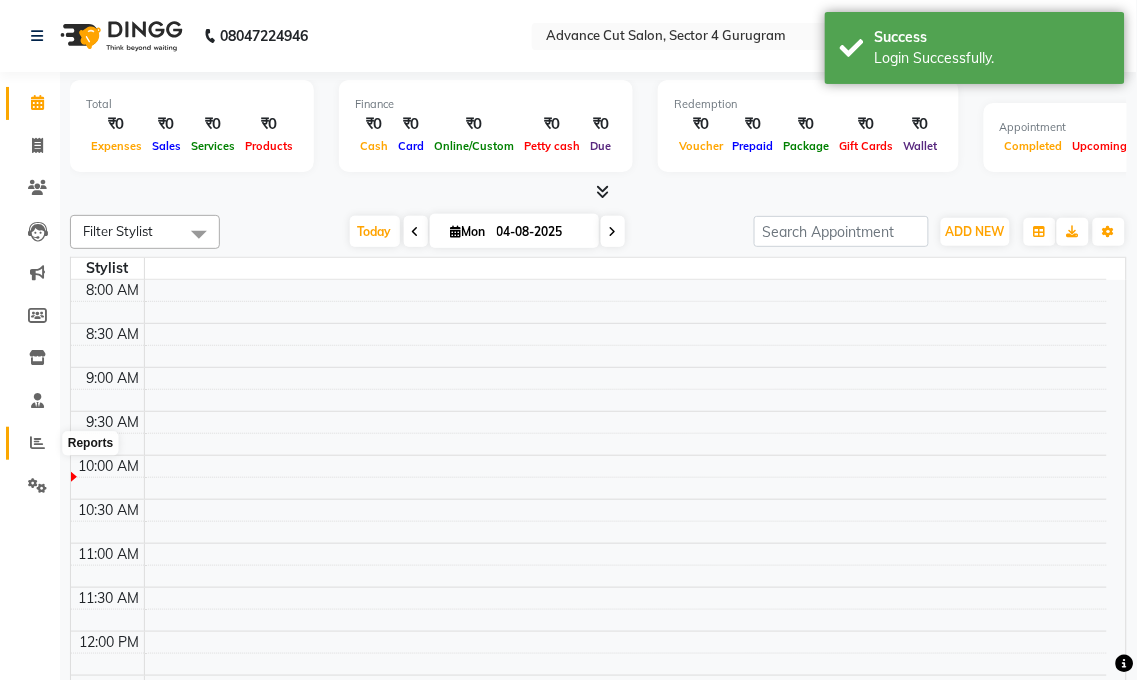 click 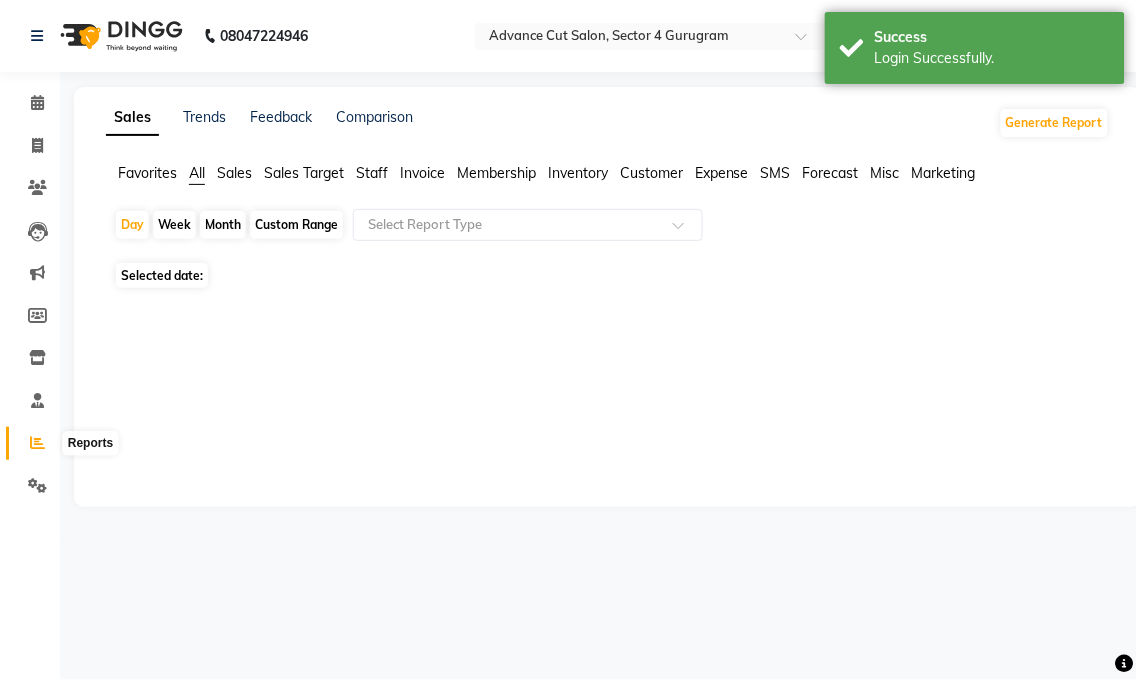 select on "en" 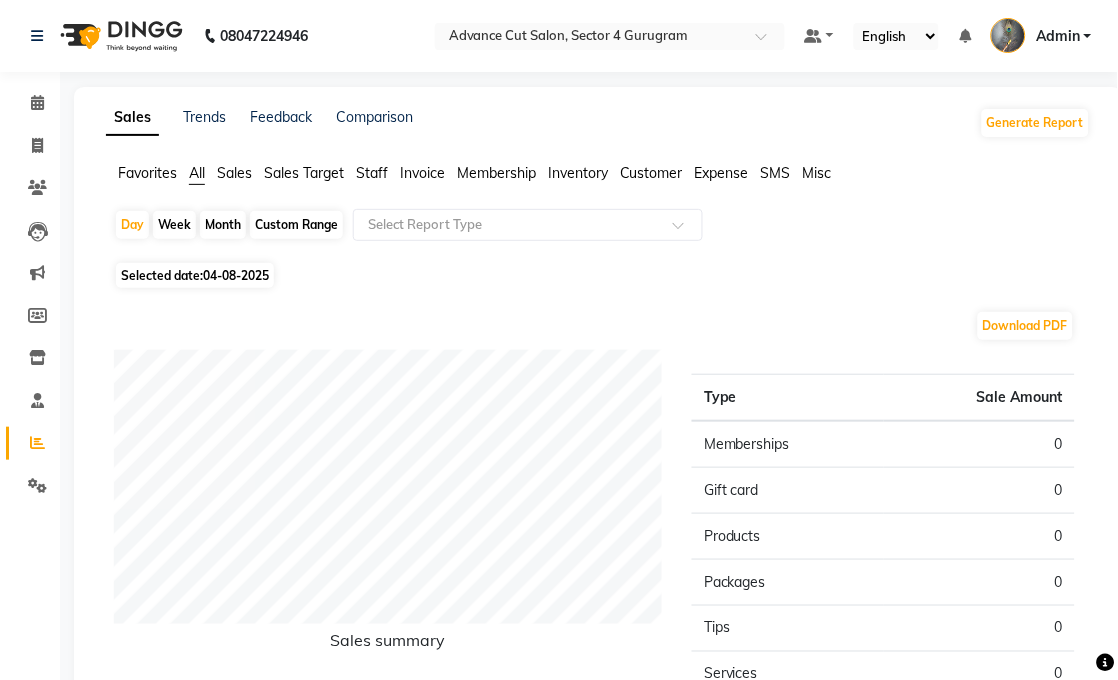 click on "Custom Range" 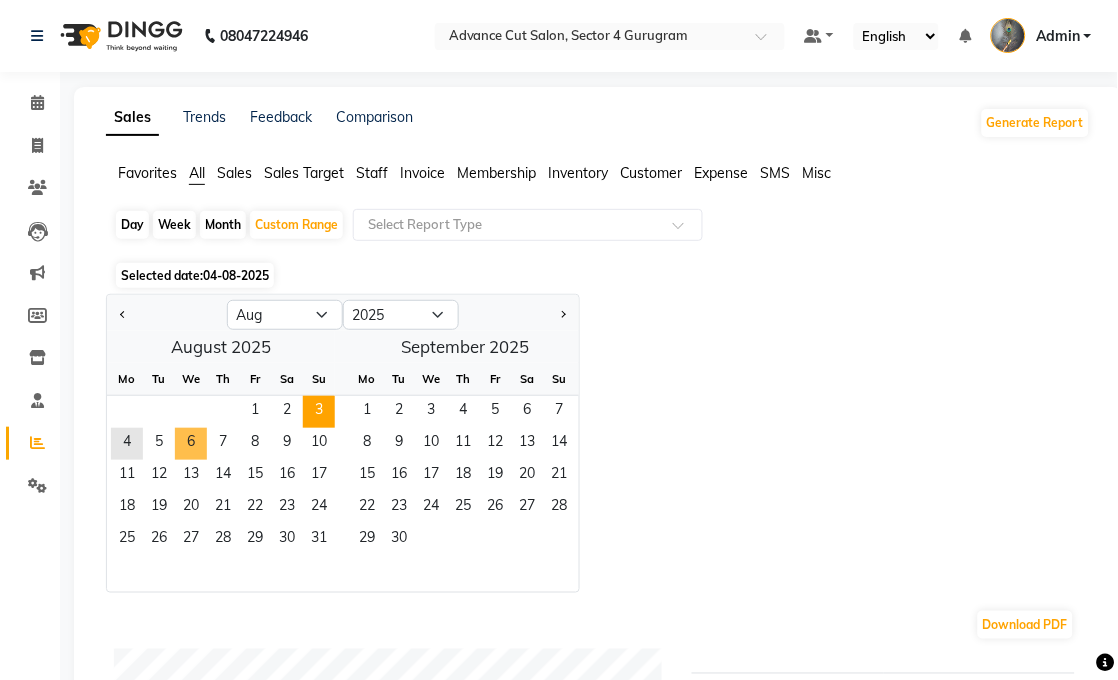 scroll, scrollTop: 0, scrollLeft: 0, axis: both 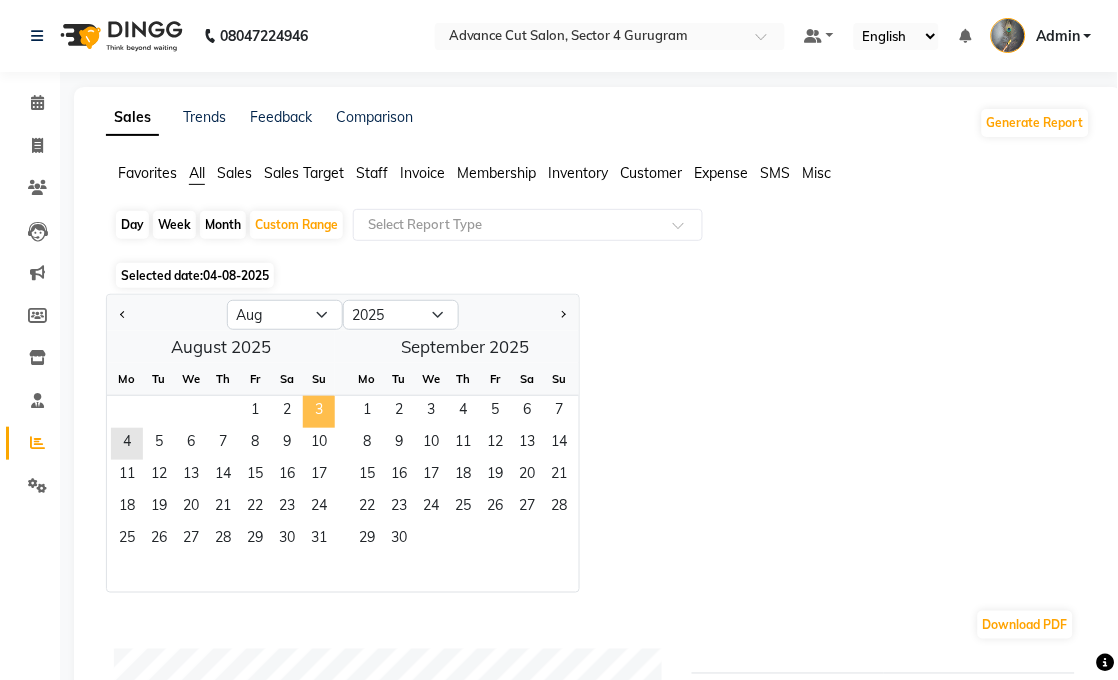 click on "3" 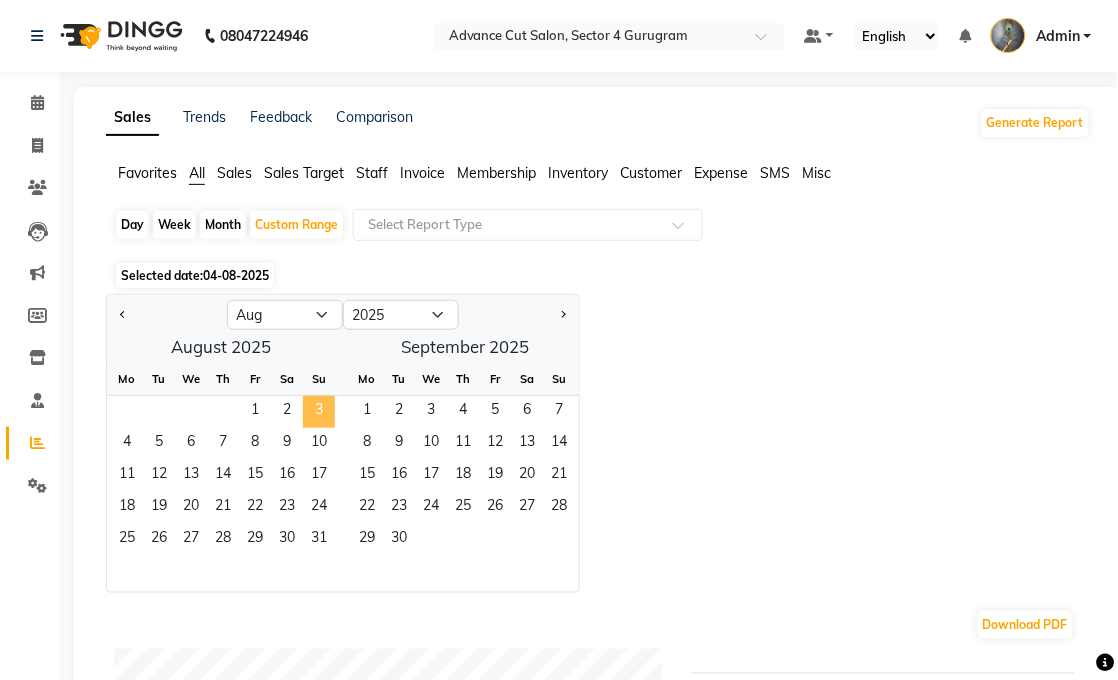 click on "3" 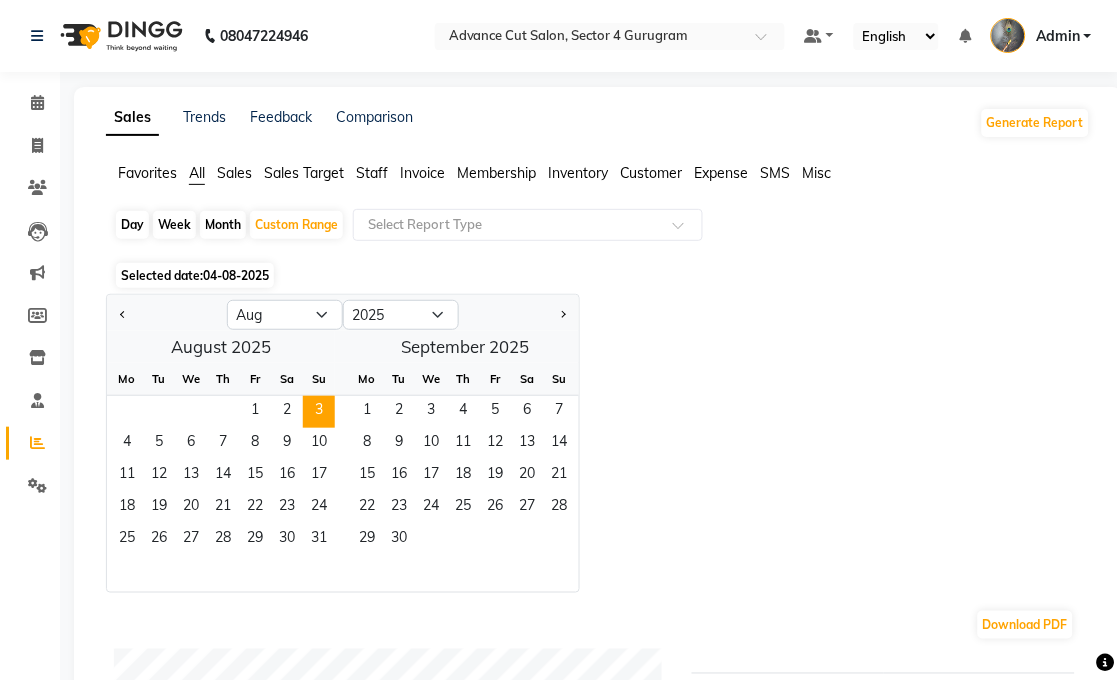 click on "Jan Feb Mar Apr May Jun Jul Aug Sep Oct Nov Dec 2015 2016 2017 2018 2019 2020 2021 2022 2023 2024 2025 2026 2027 2028 2029 2030 2031 2032 2033 2034 2035  August 2025  Mo Tu We Th Fr Sa Su  1   2   3   4   5   6   7   8   9   10   11   12   13   14   15   16   17   18   19   20   21   22   23   24   25   26   27   28   29   30   31   September 2025  Mo Tu We Th Fr Sa Su  1   2   3   4   5   6   7   8   9   10   11   12   13   14   15   16   17   18   19   20   21   22   23   24   25   26   27   28   29   30" 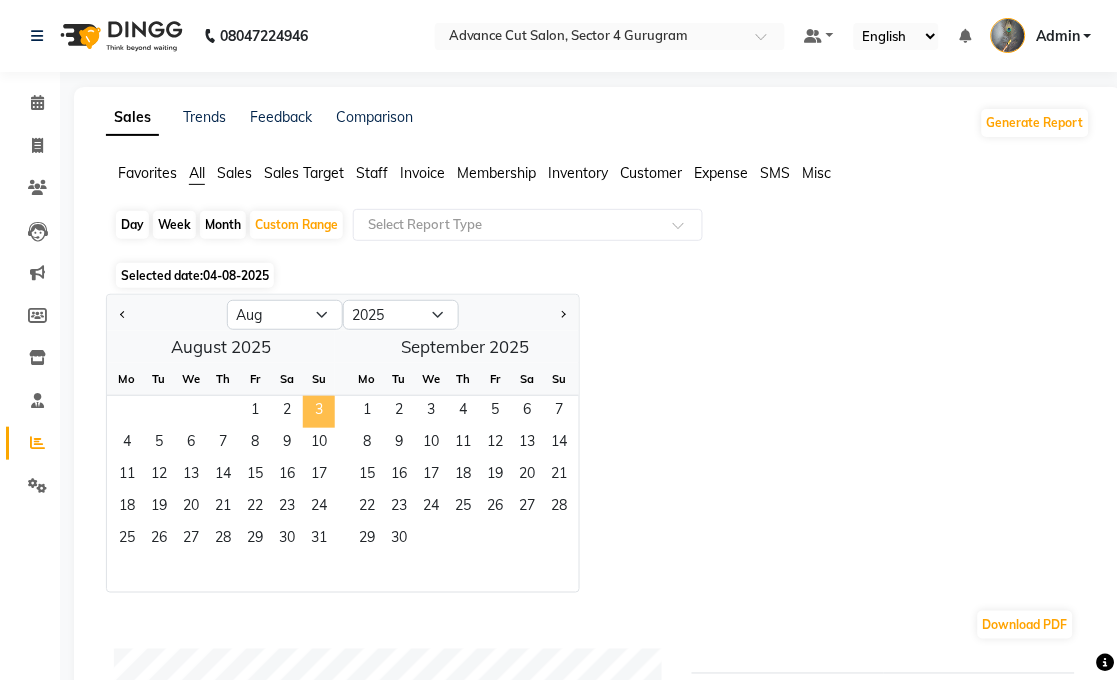 click on "3" 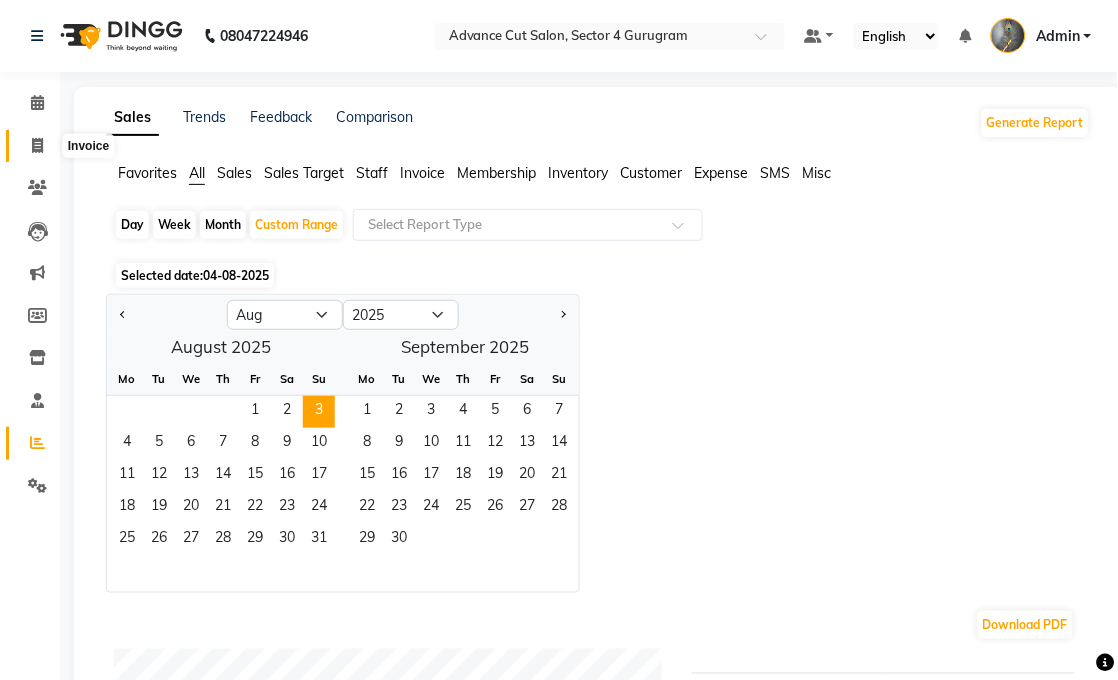 click 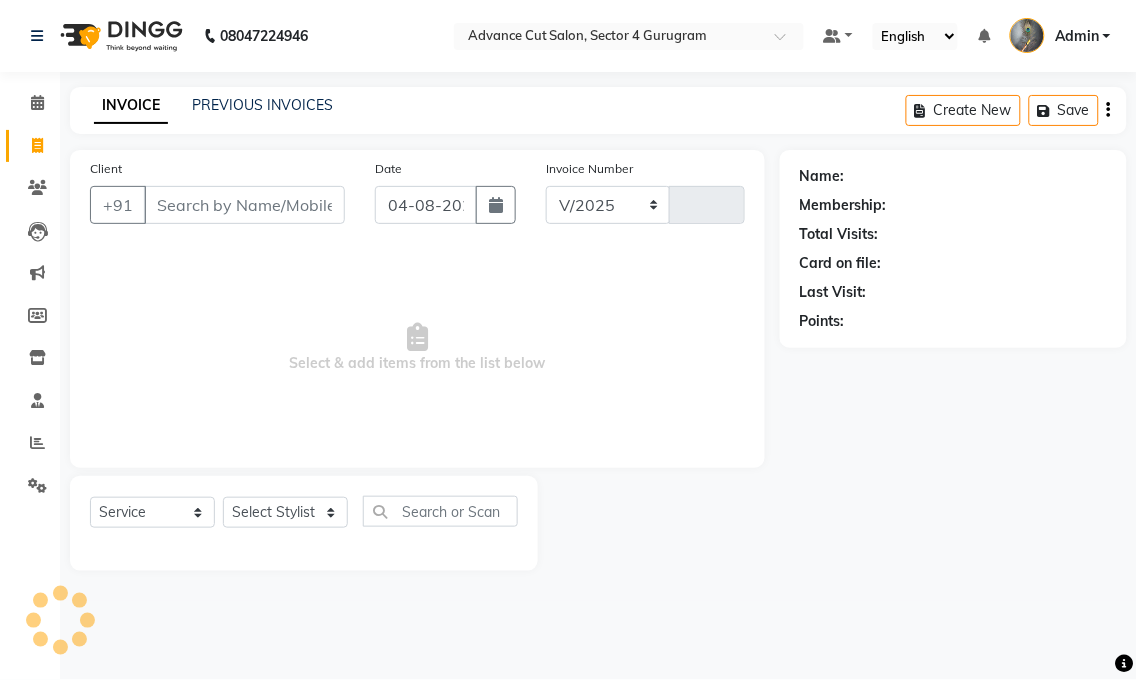 select on "4939" 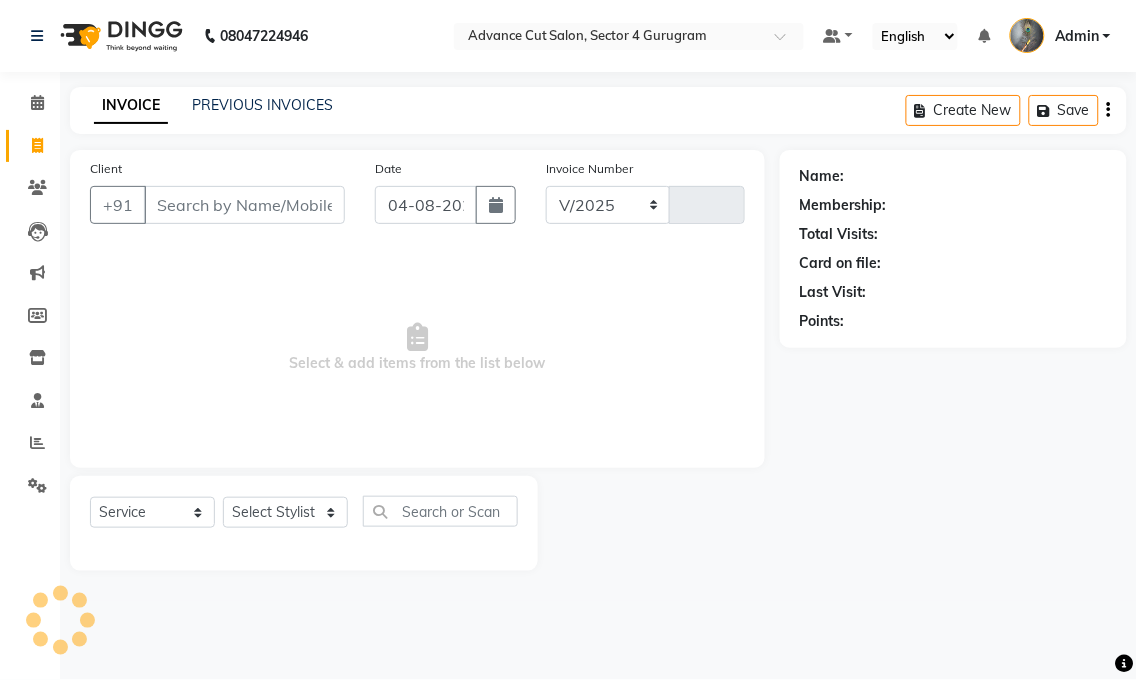 type on "3198" 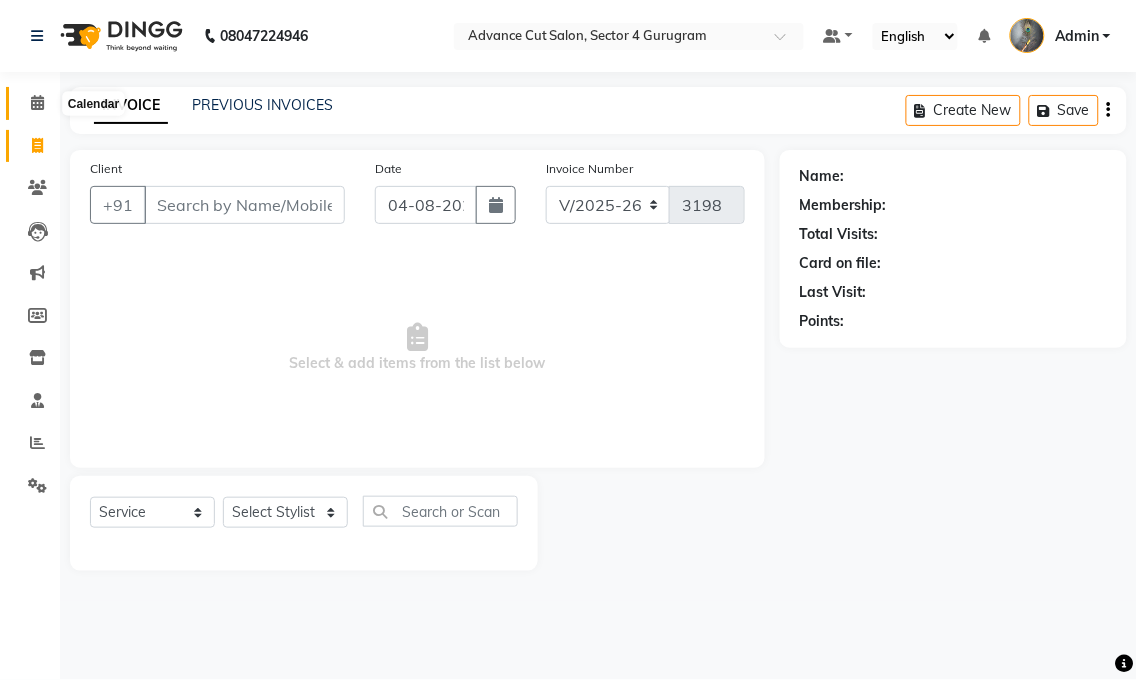 click 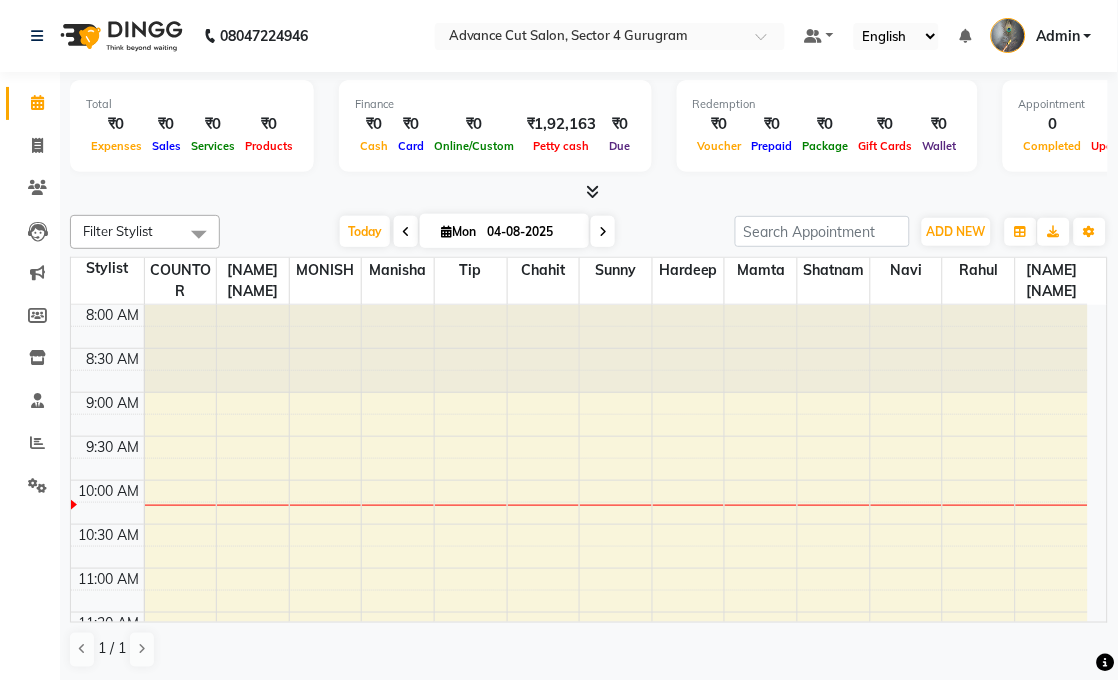 scroll, scrollTop: 0, scrollLeft: 0, axis: both 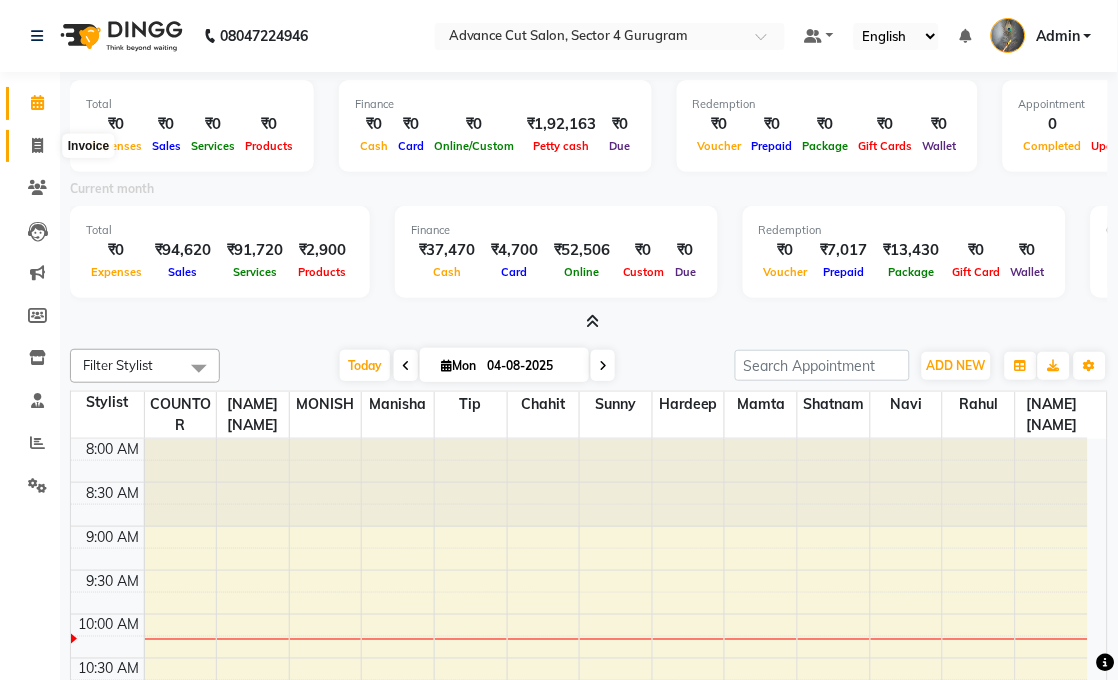 click 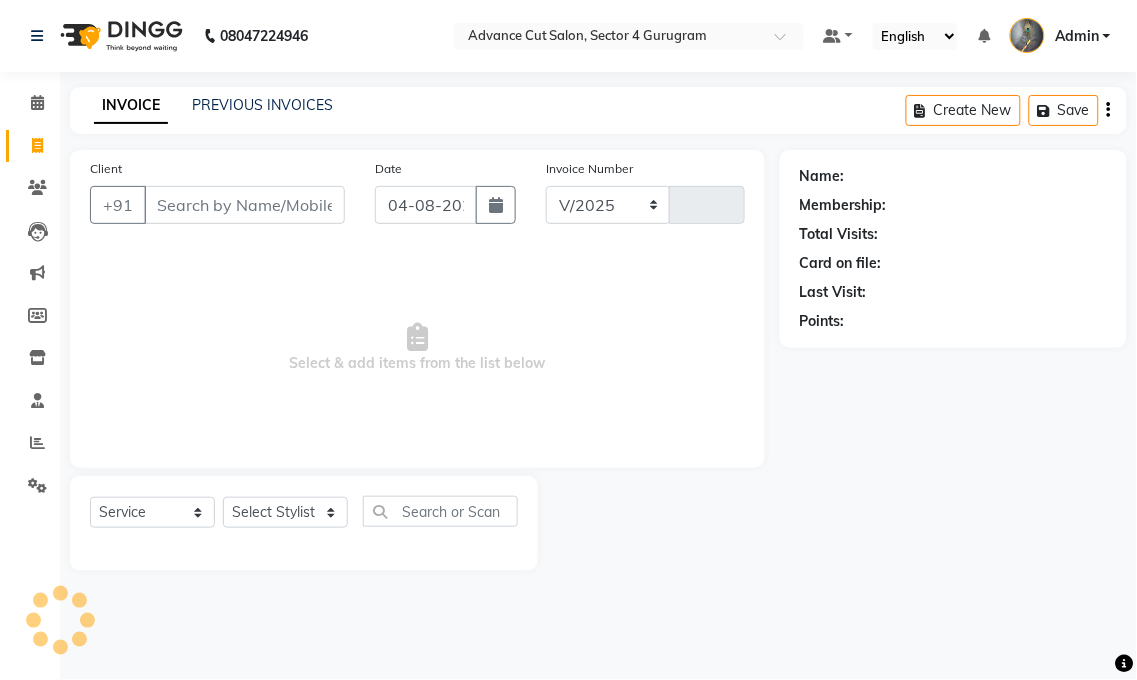 select on "4939" 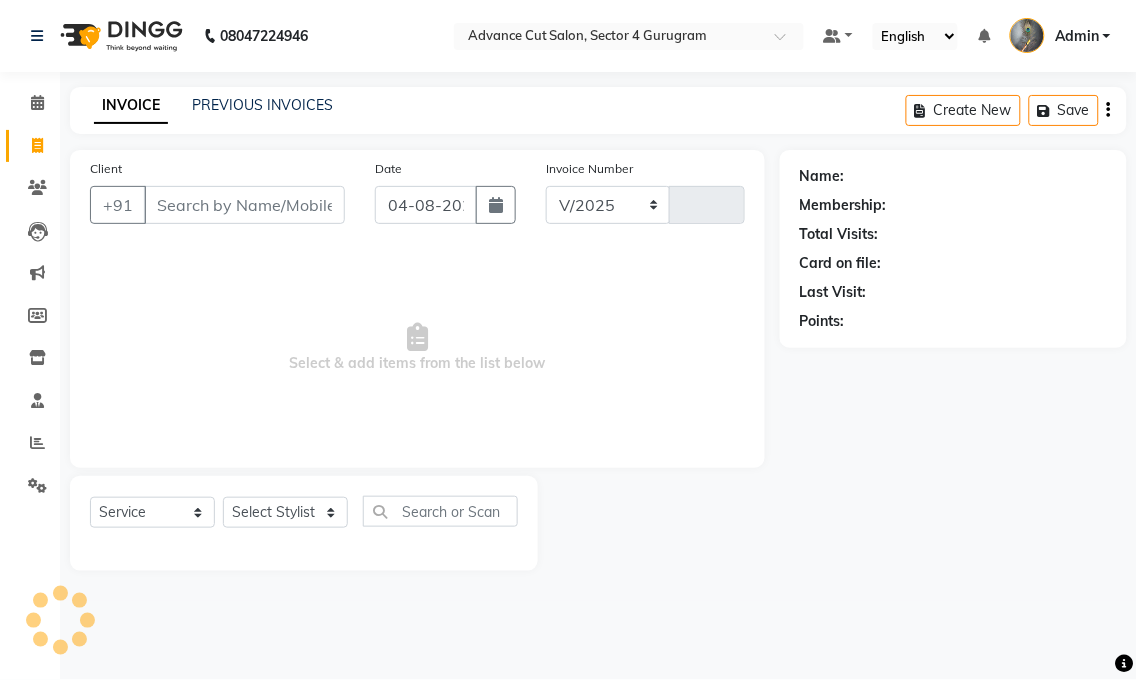 type on "3198" 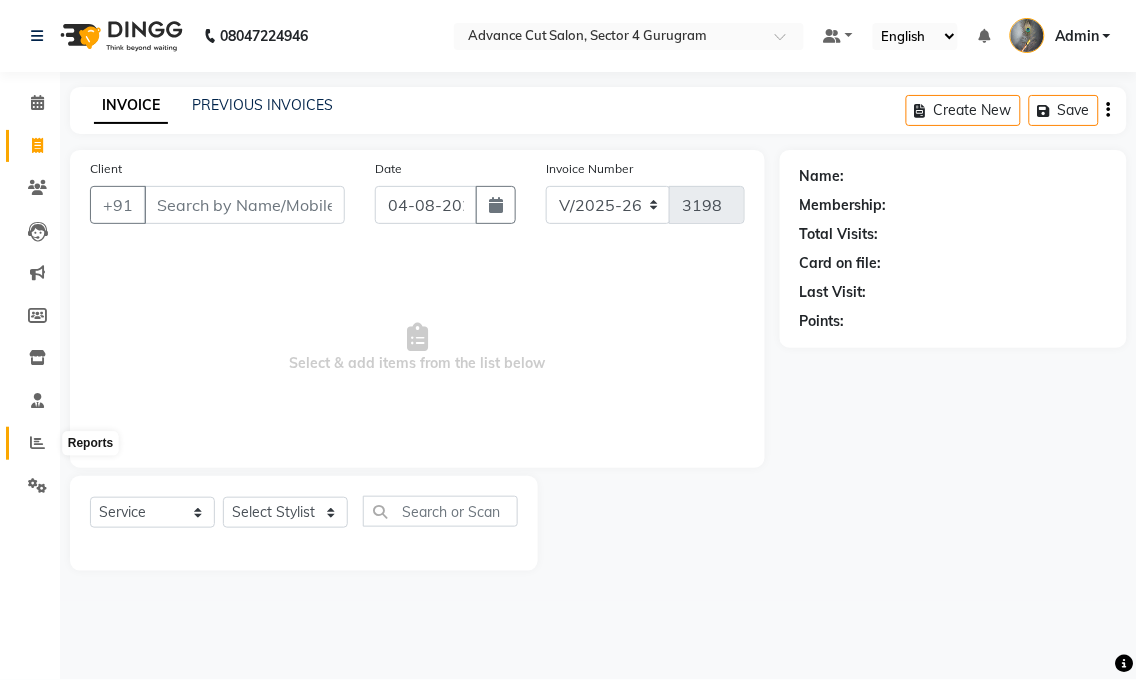 click 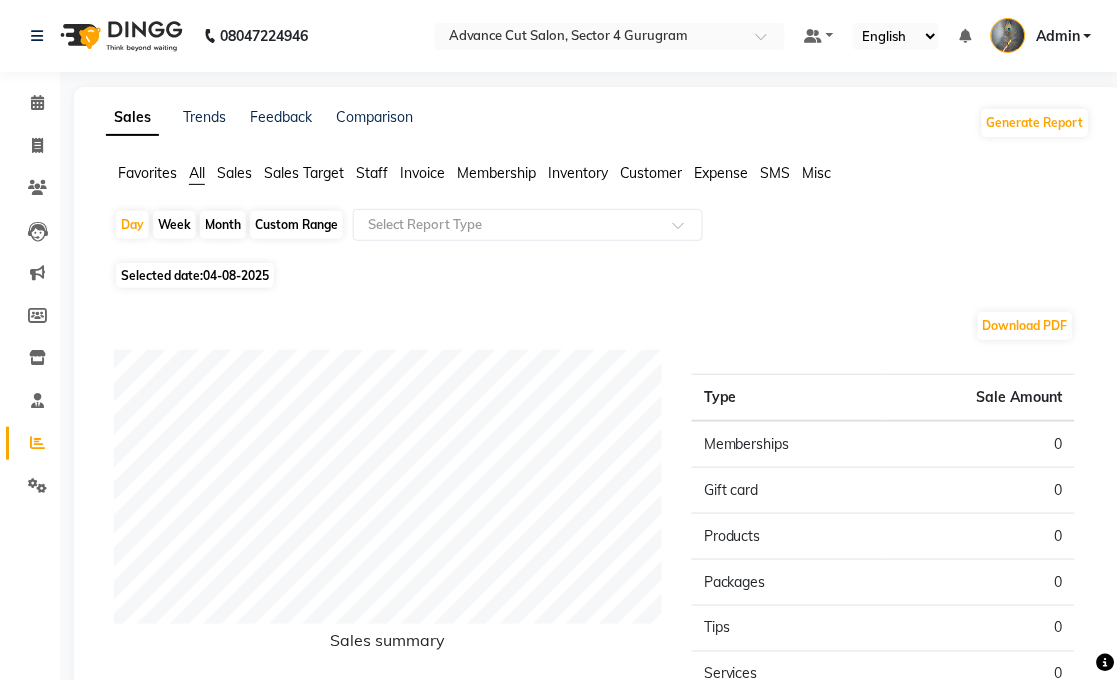 click on "Custom Range" 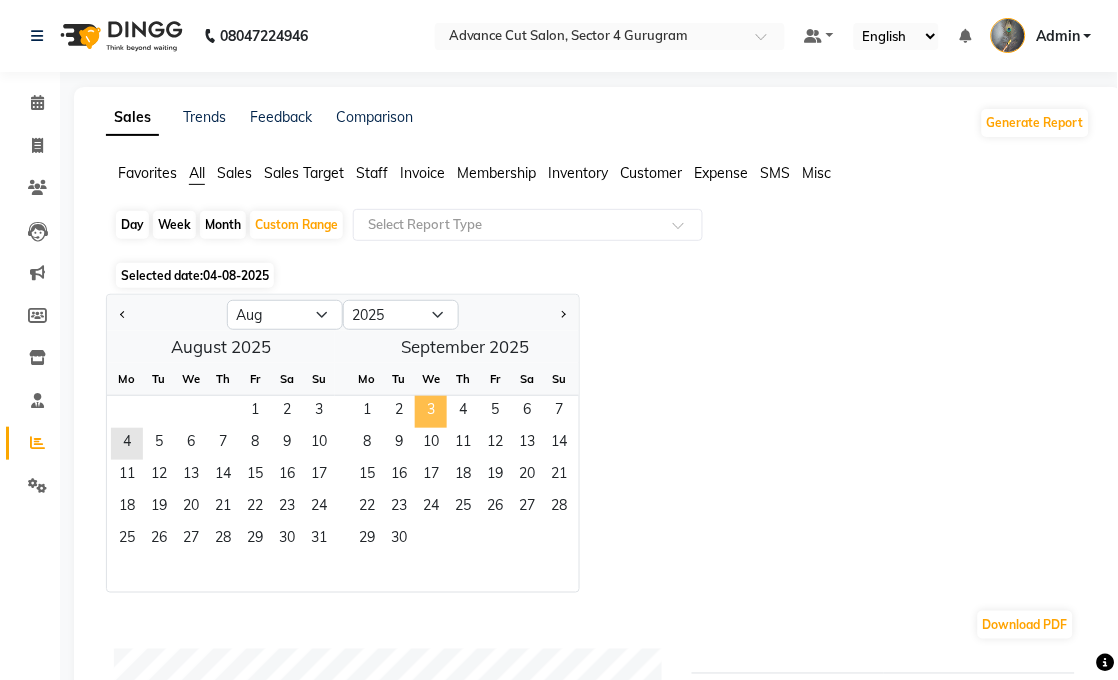 click on "3" 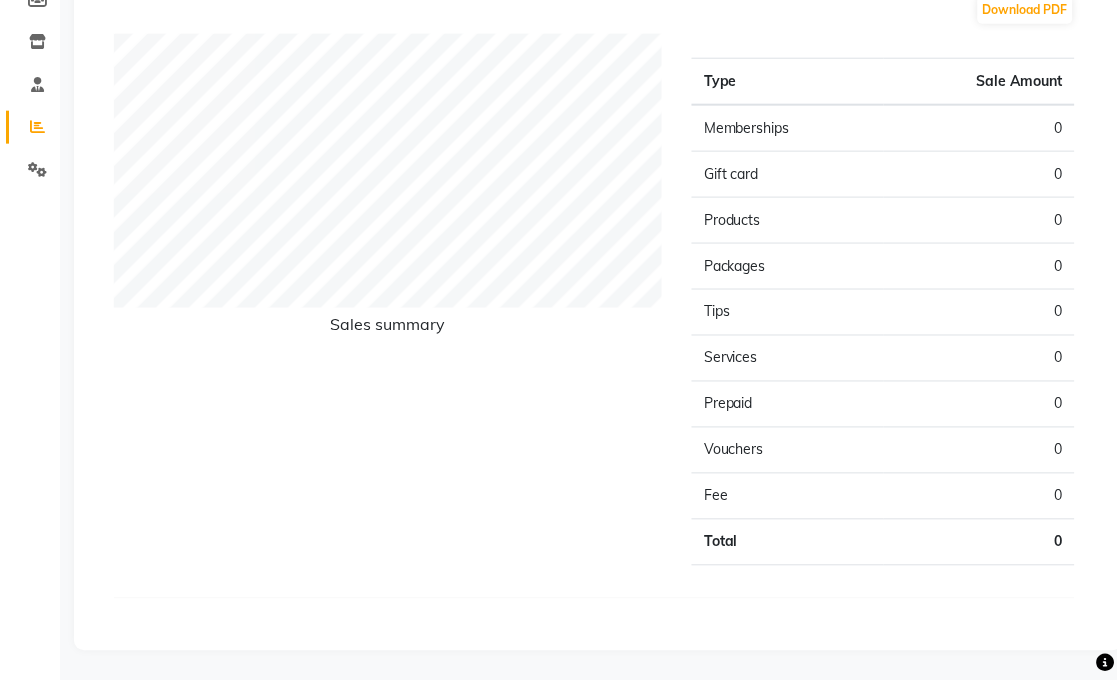 scroll, scrollTop: 0, scrollLeft: 0, axis: both 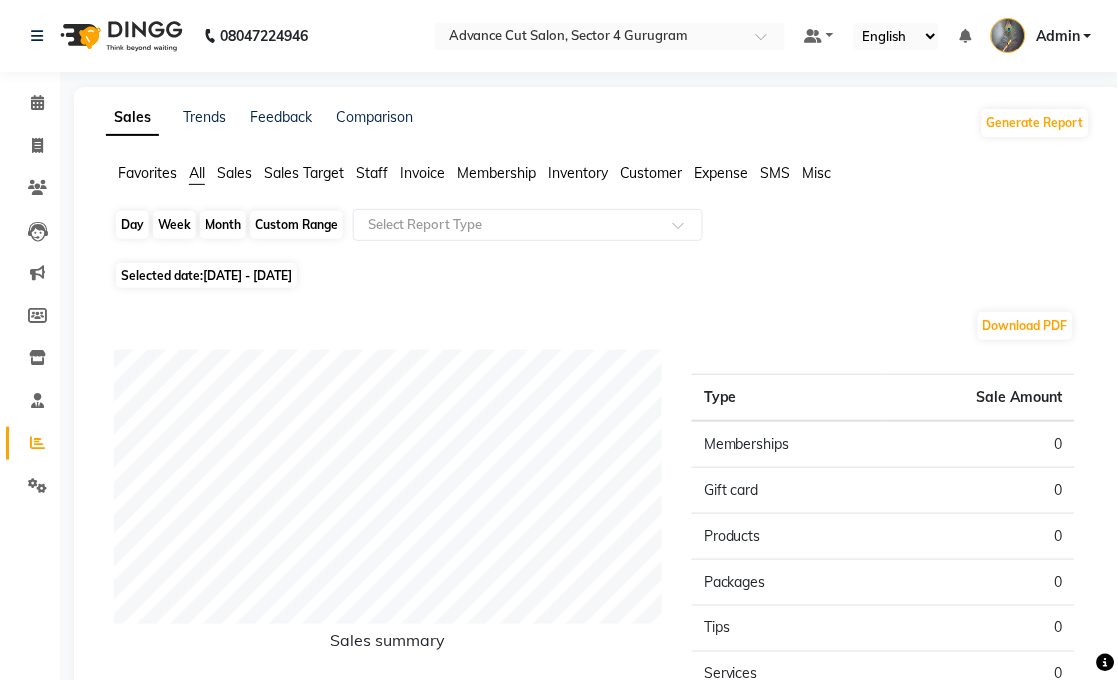 click on "Custom Range" 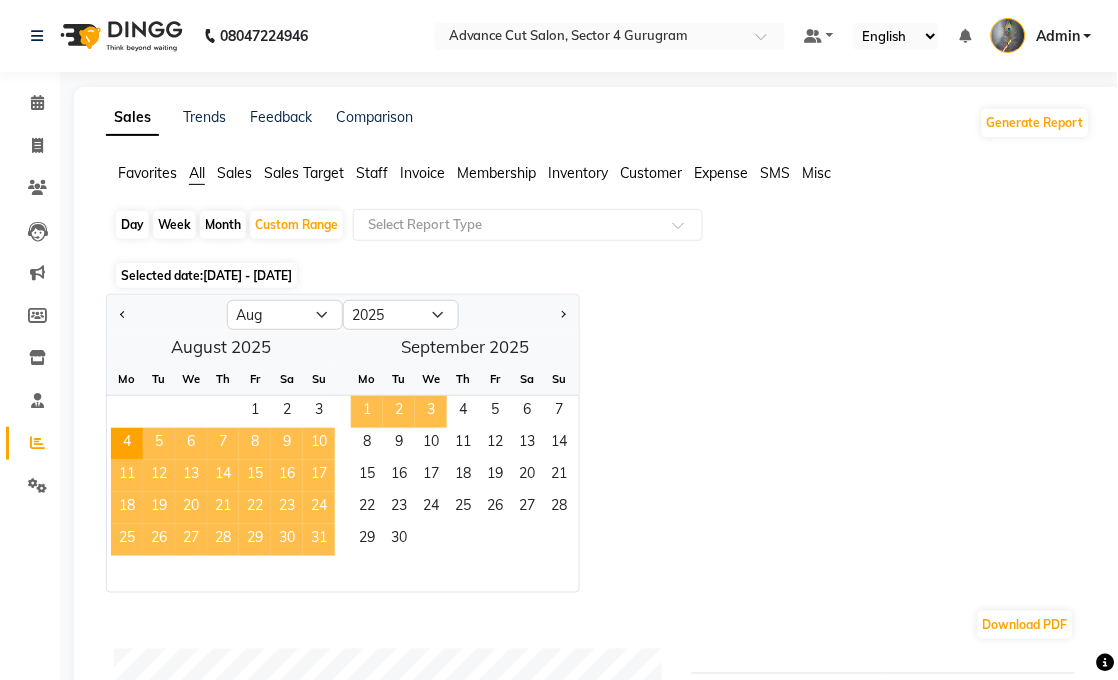 click on "3" 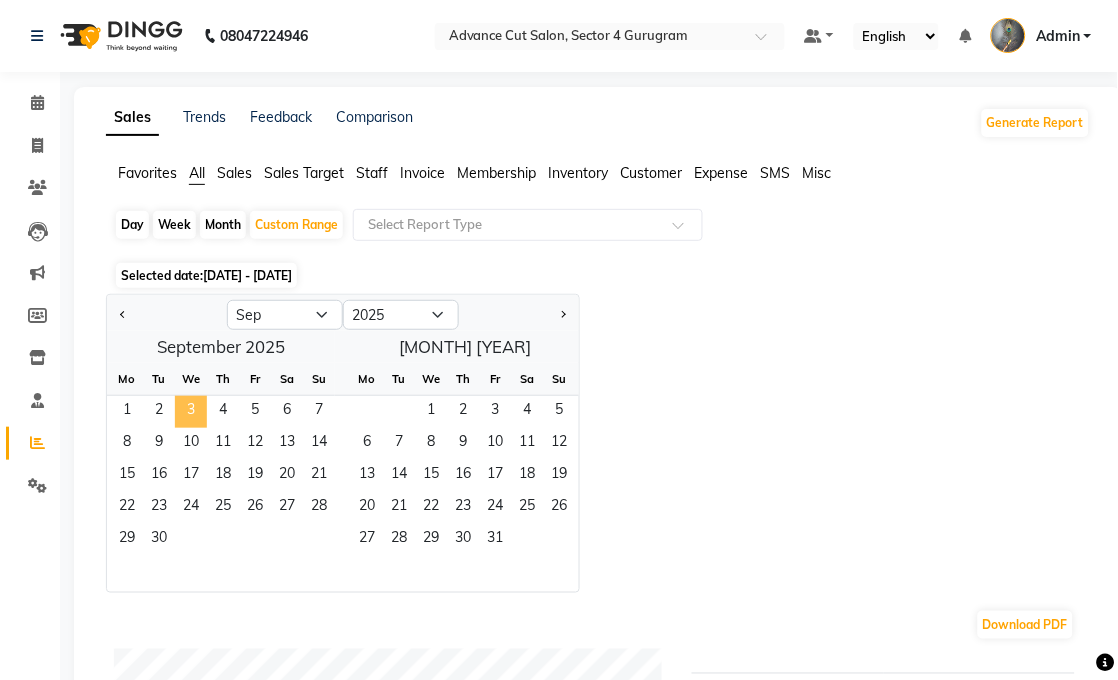 click on "3" 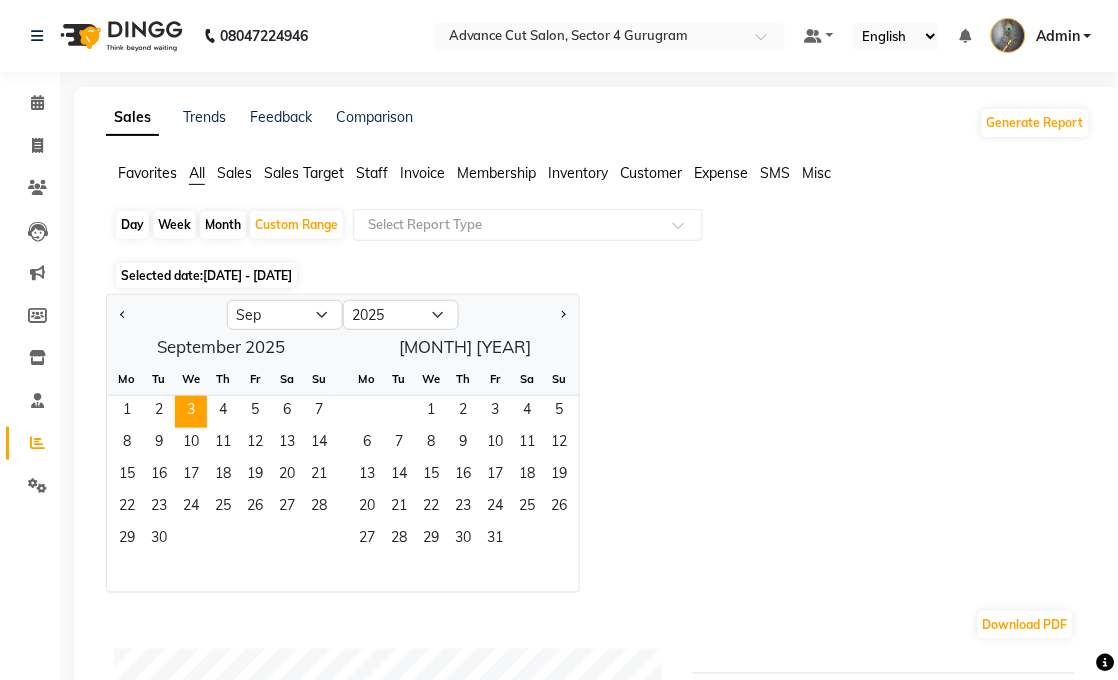 click on "Jan Feb Mar Apr May Jun Jul Aug Sep Oct Nov Dec 2015 2016 2017 2018 2019 2020 2021 2022 2023 2024 2025 2026 2027 2028 2029 2030 2031 2032 2033 2034 2035 September [YEAR] Mo Tu We Th Fr Sa Su 1 2 3 4 5 6 7 8 9 10 11 12 13 14 15 16 17 18 19 20 21 22 23 24 25 26 27 28 29 30 October [YEAR] Mo Tu We Th Fr Sa Su 1 2 3 4 5 6 7 8 9 10 11 12 13 14 15 16 17 18 19 20 21 22 23 24 25 26 27 28 29 30 31" 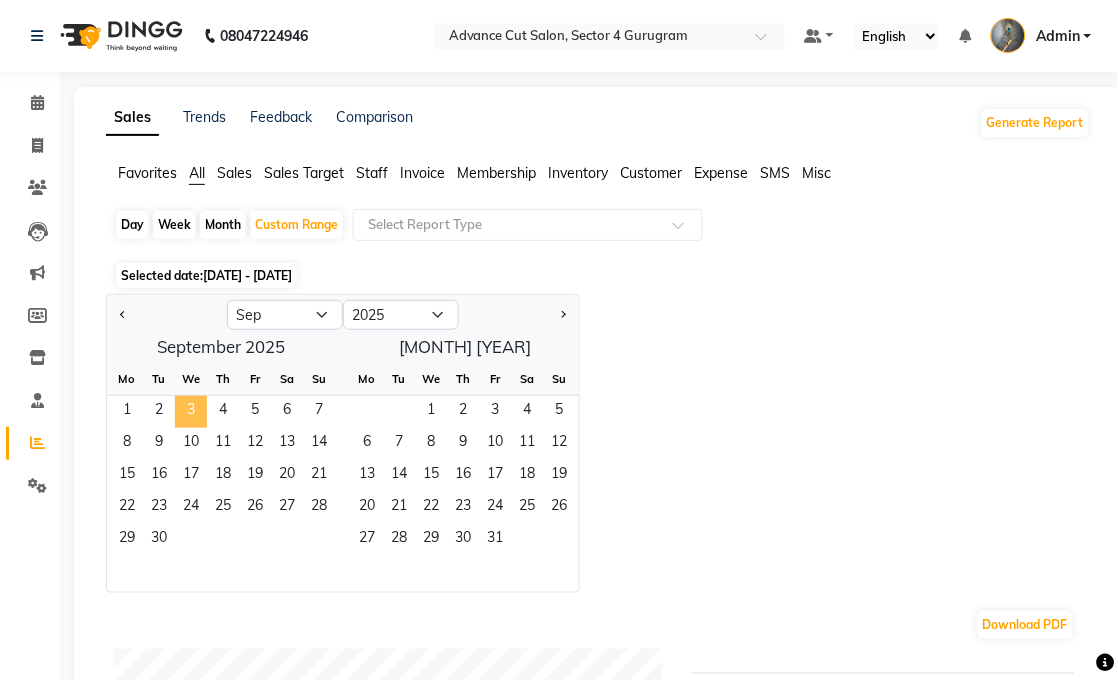 click on "3" 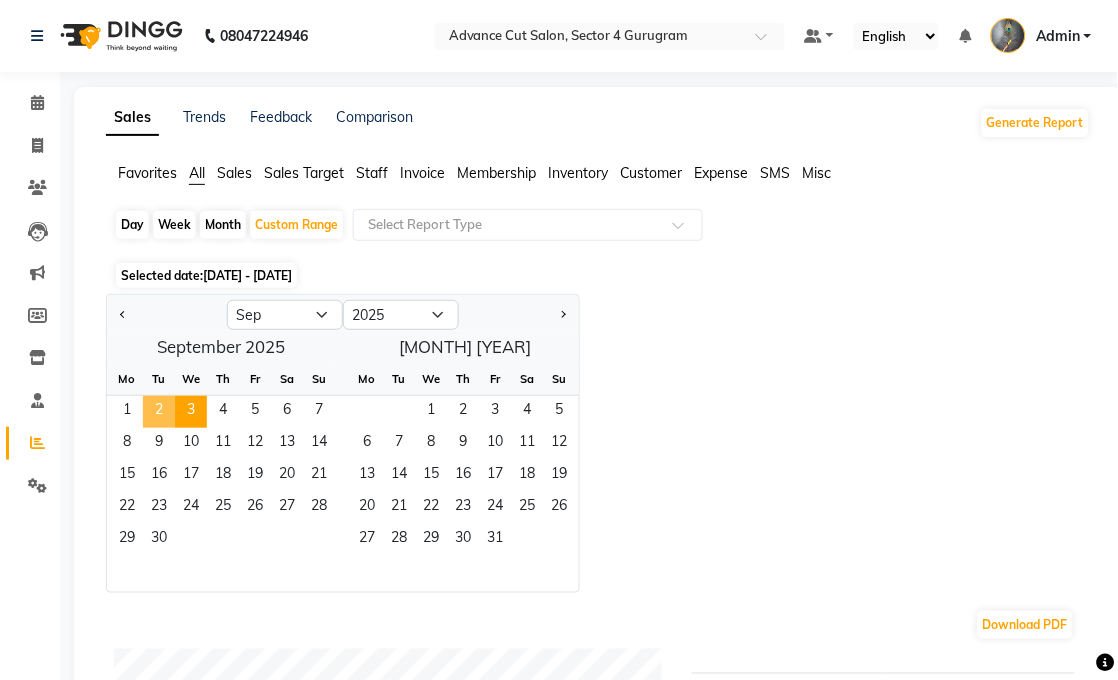 click on "2" 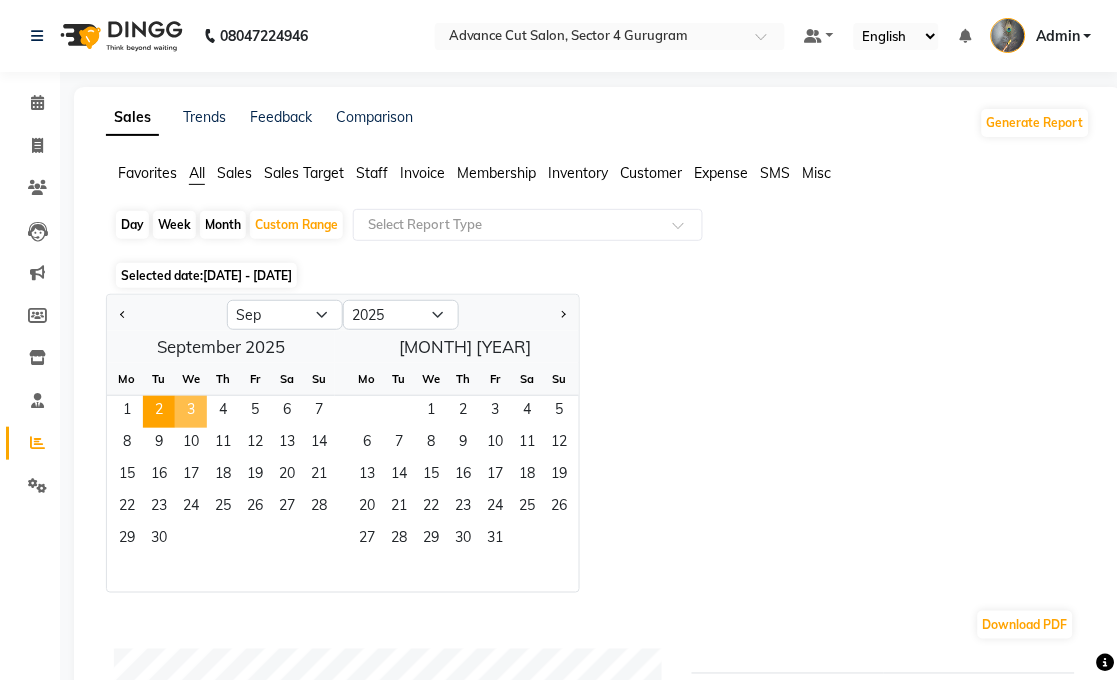 click on "3" 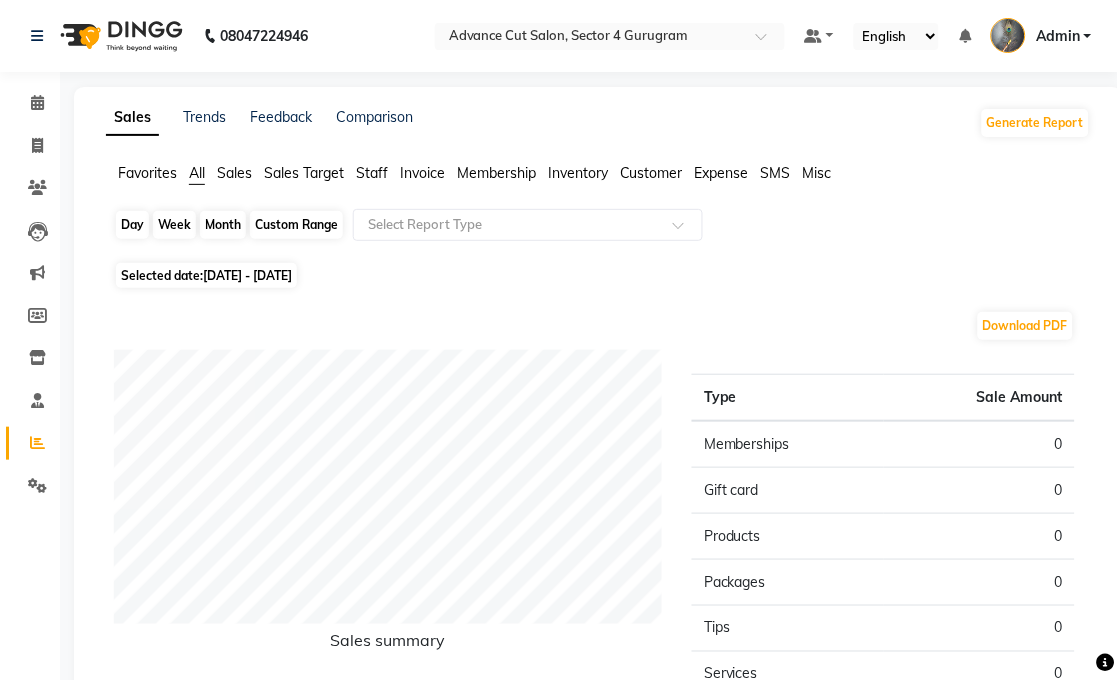 click on "Custom Range" 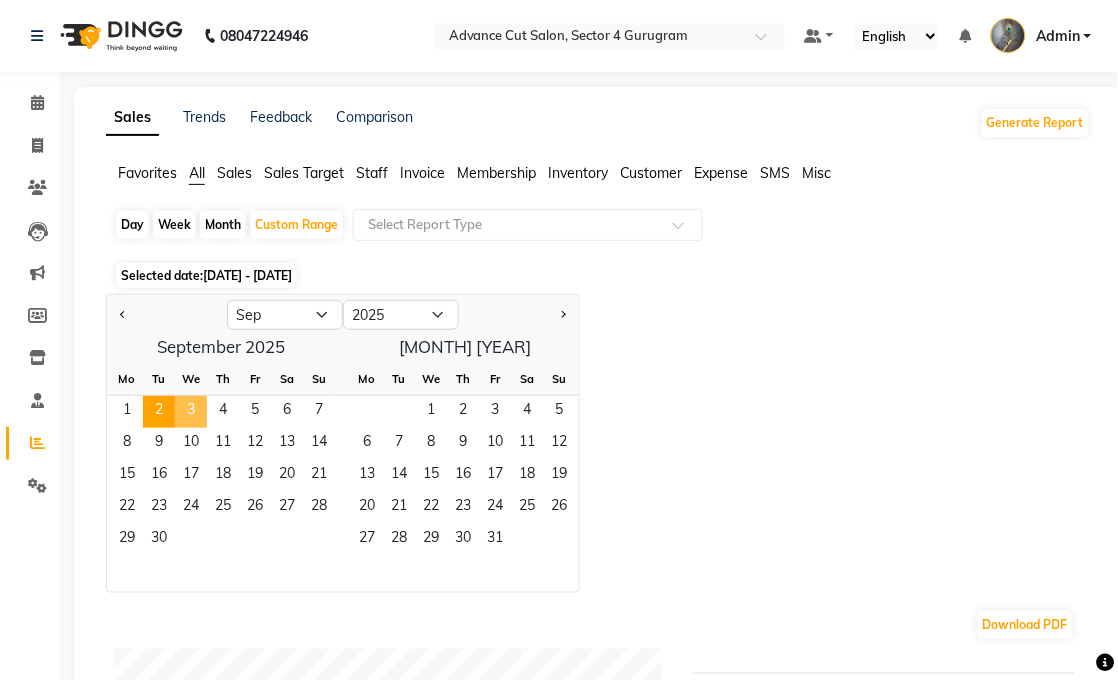 click on "3" 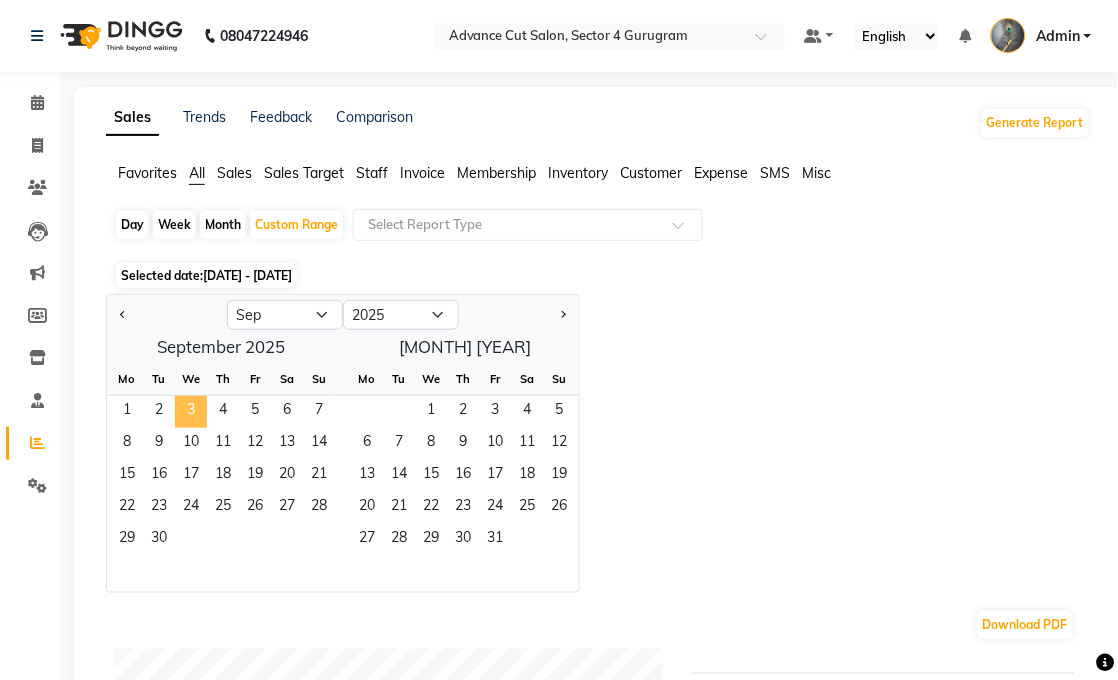 click on "3" 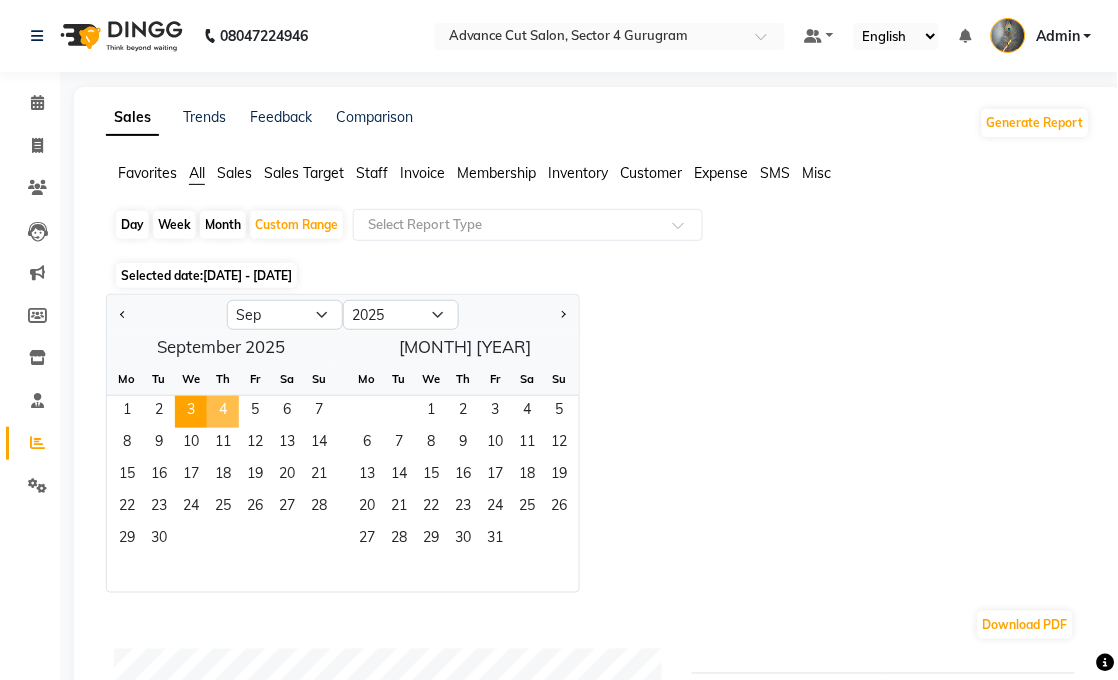 click on "4" 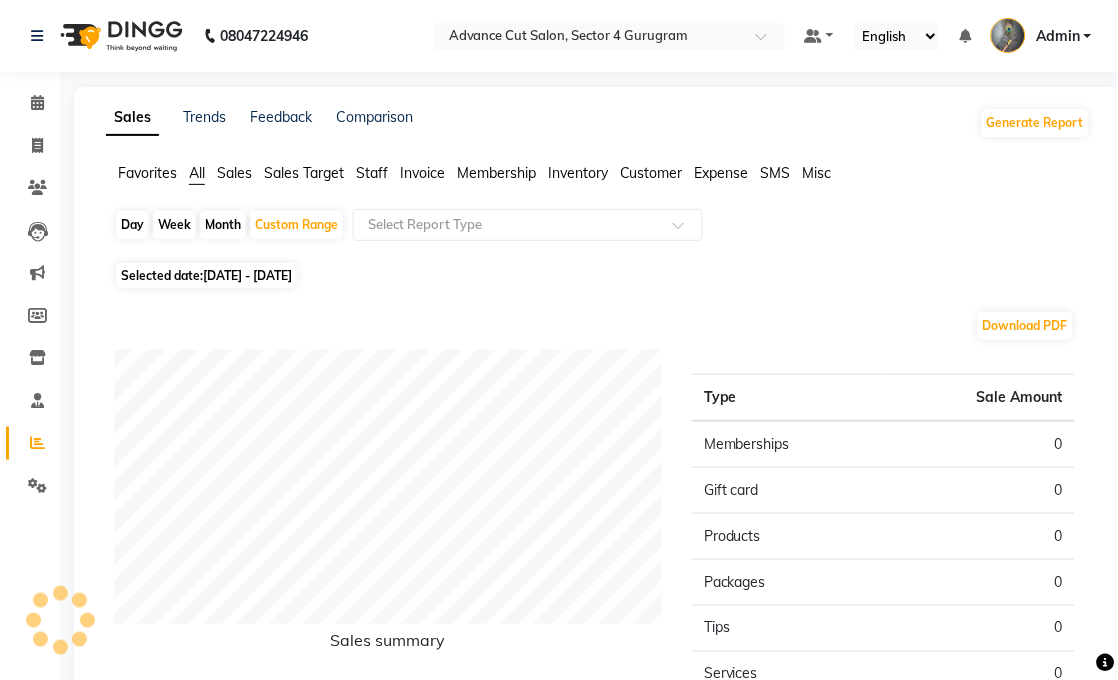 click on "[DATE] - [DATE]" 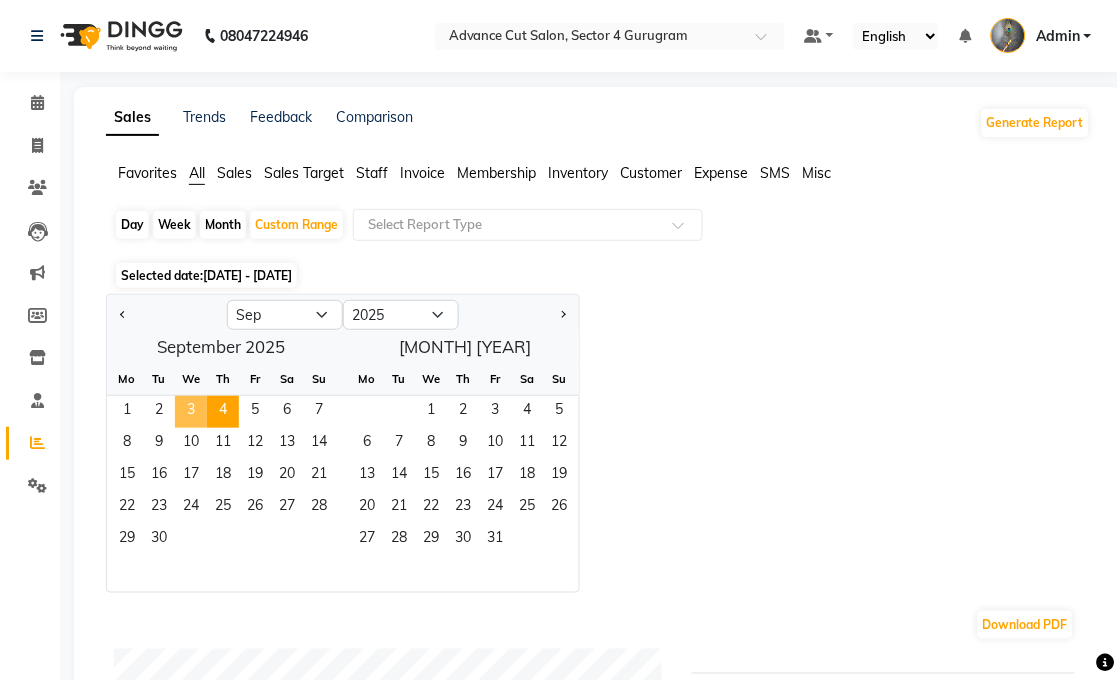 click on "3" 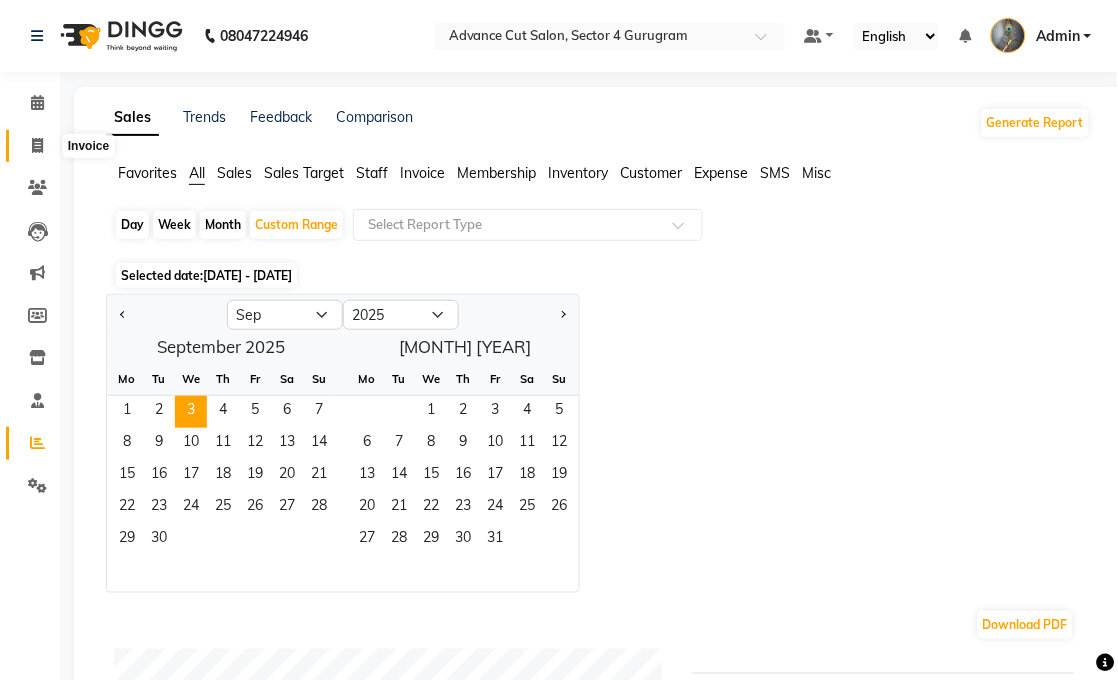 click 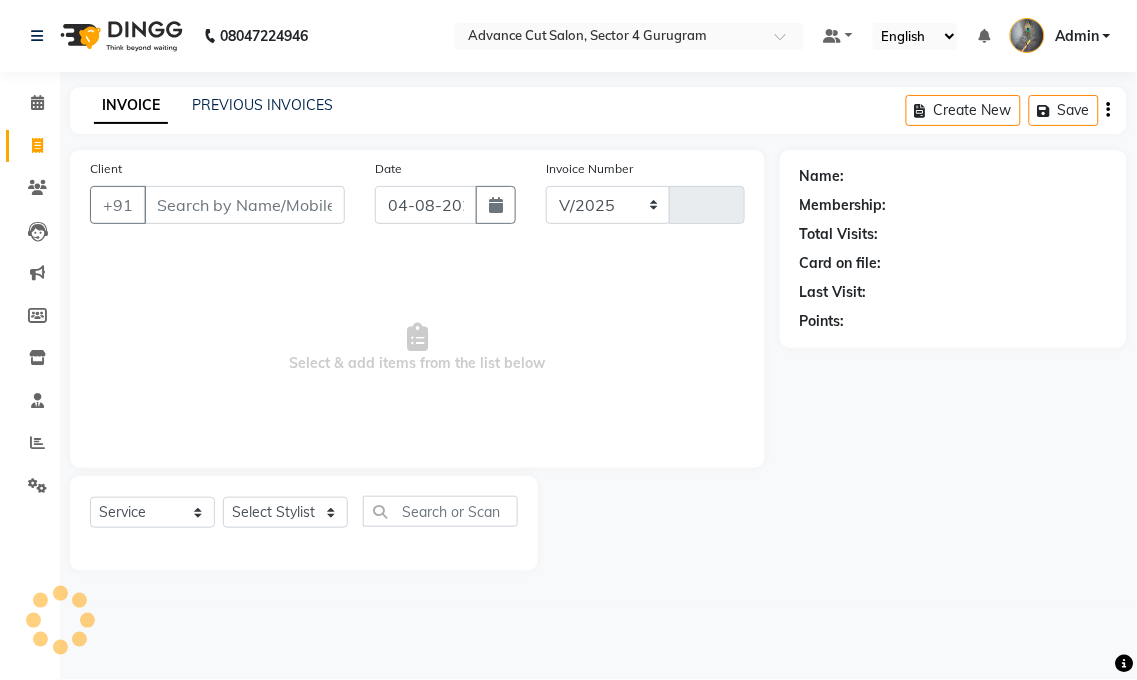 select on "4939" 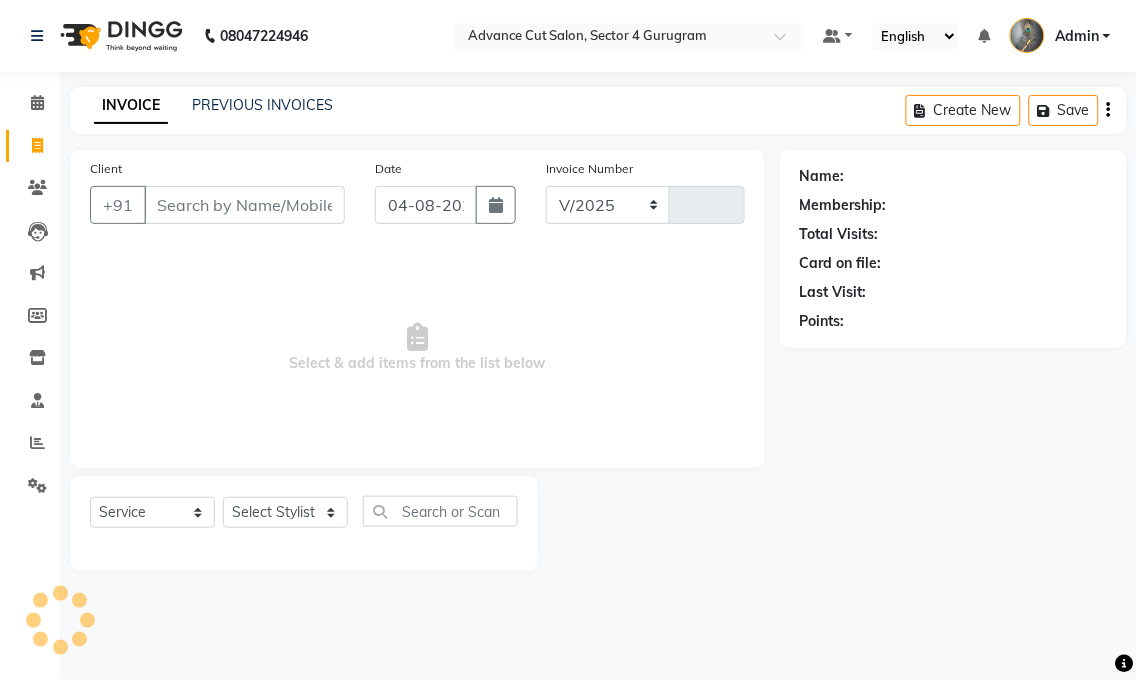 type on "3198" 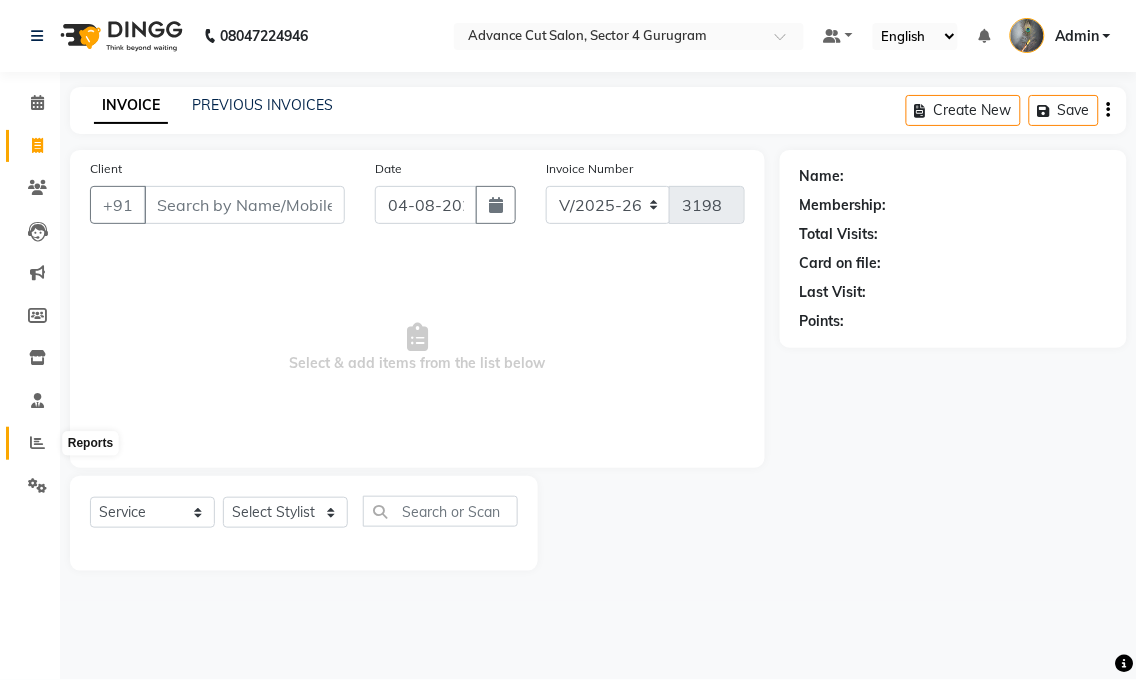 click 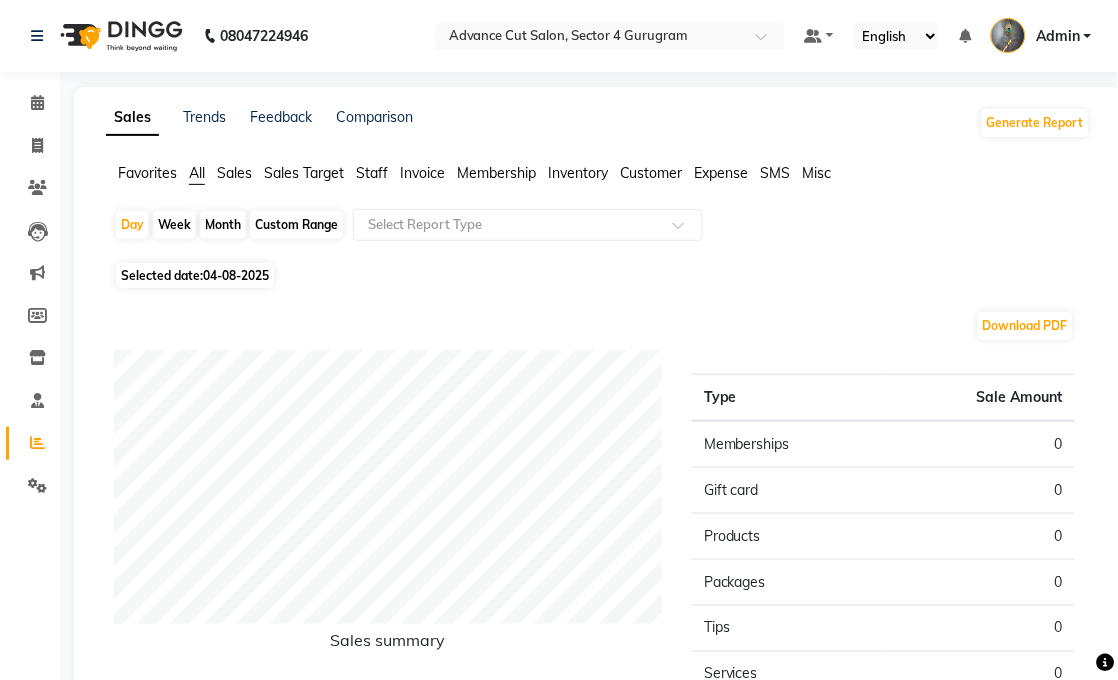 click on "04-08-2025" 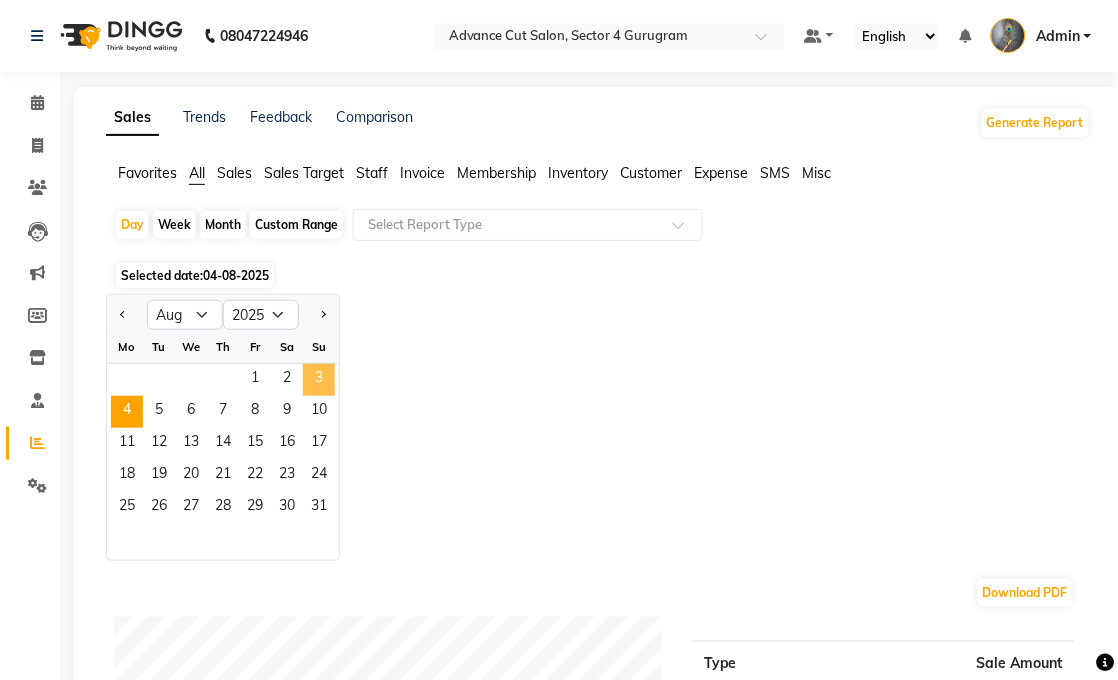 click on "3" 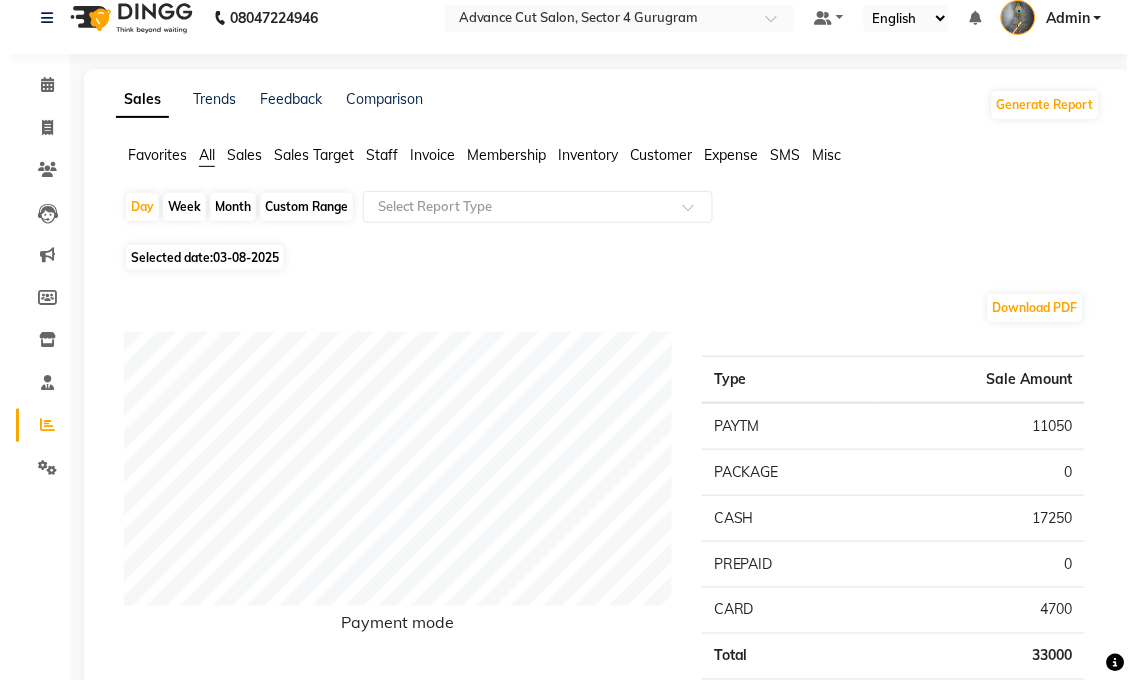 scroll, scrollTop: 0, scrollLeft: 0, axis: both 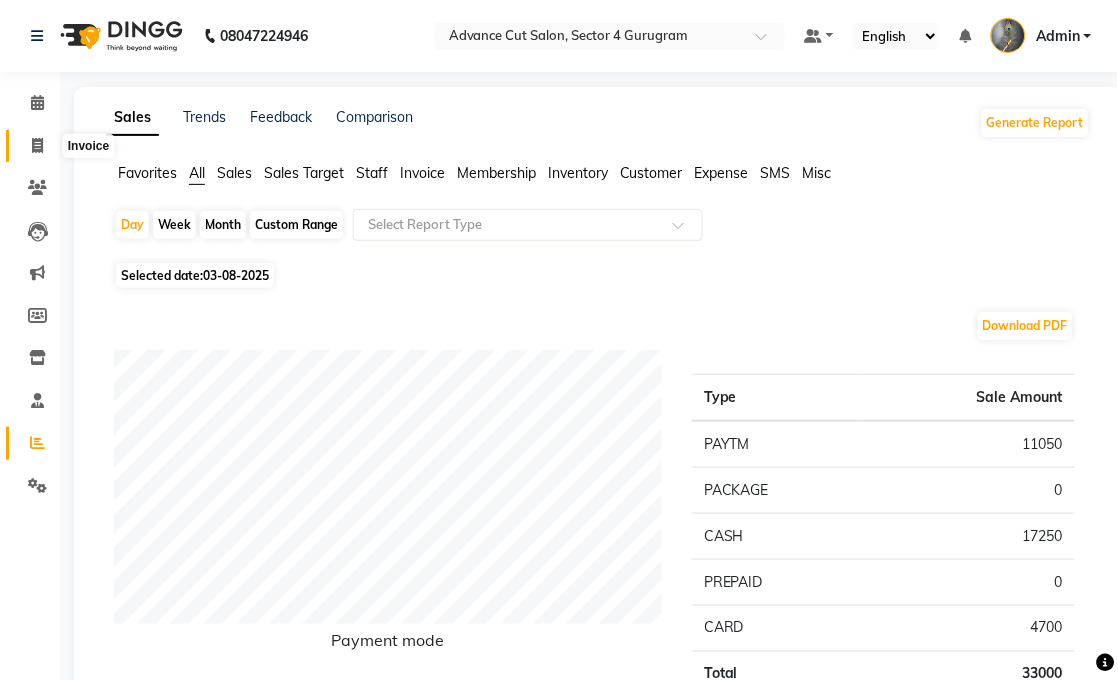 click 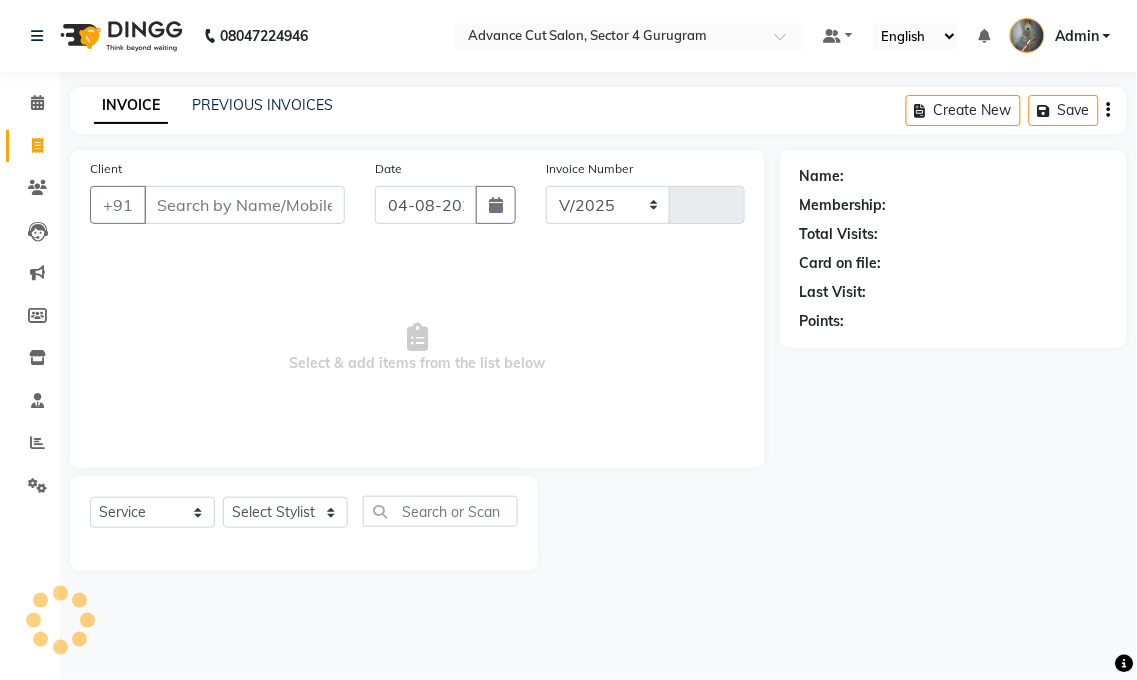 select on "4939" 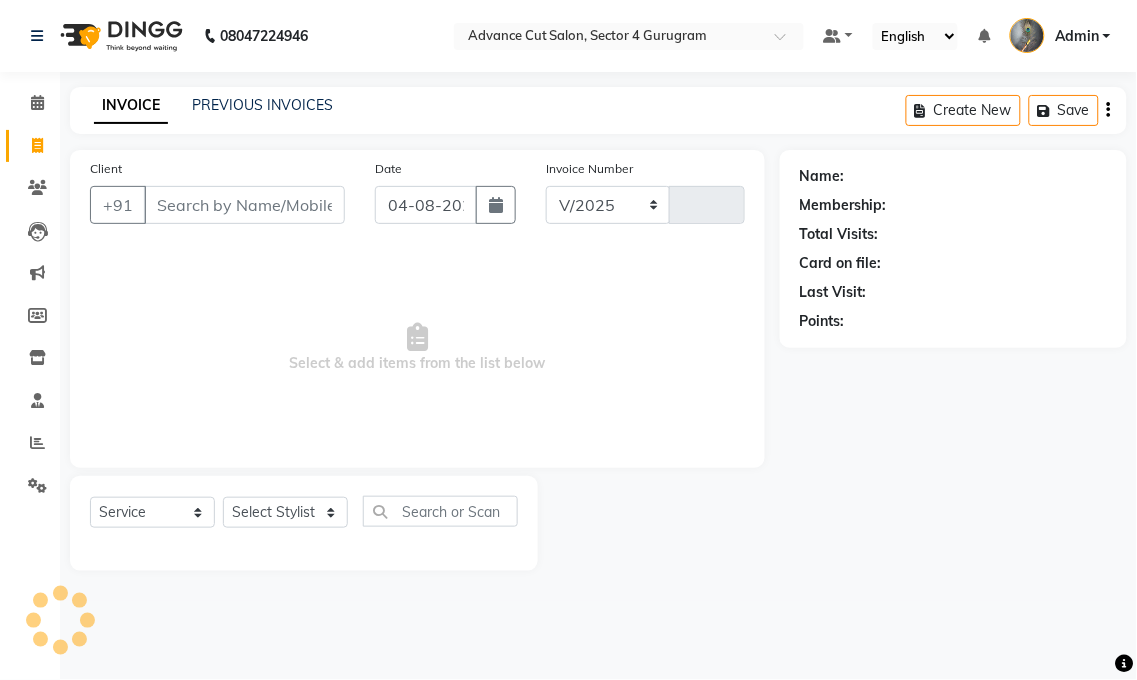 type on "3198" 